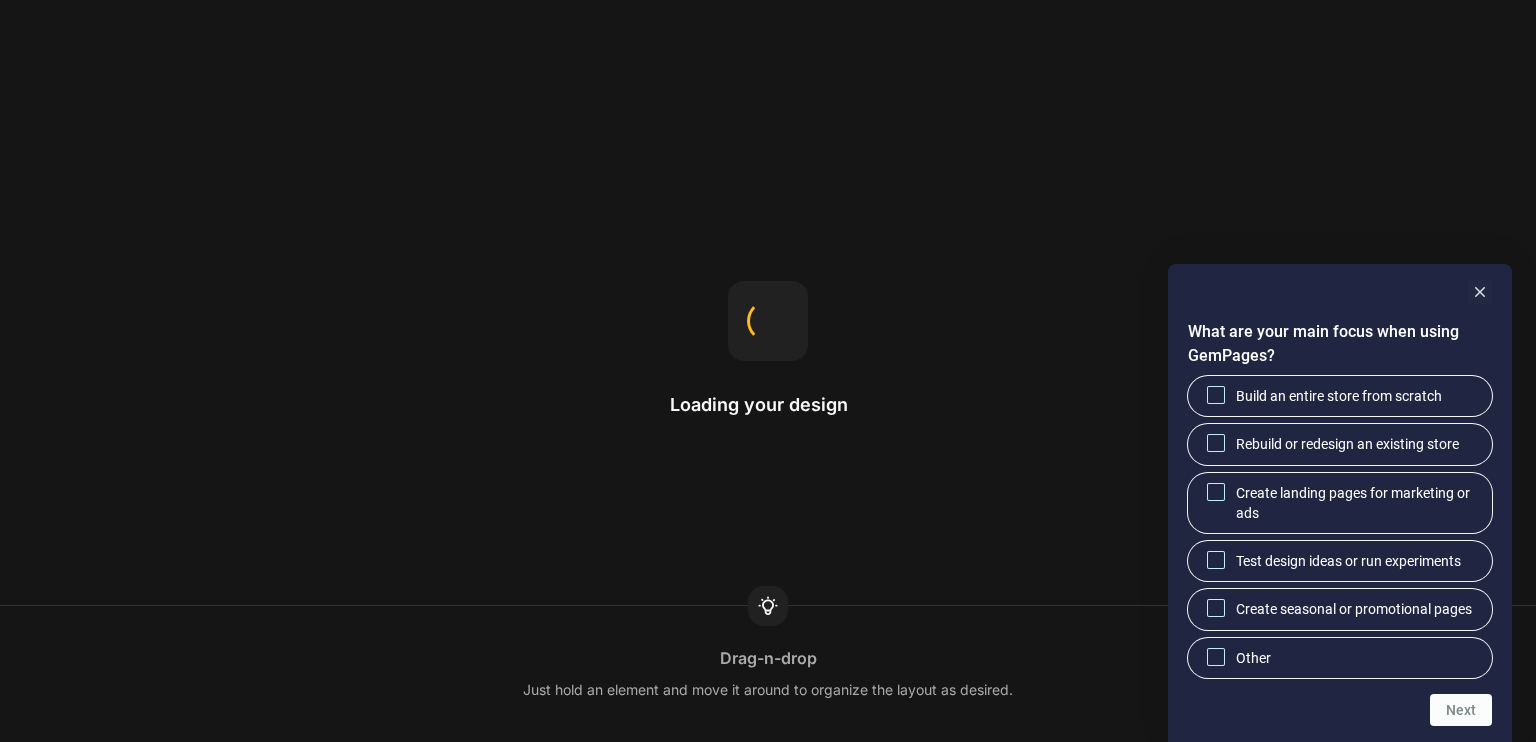 scroll, scrollTop: 0, scrollLeft: 0, axis: both 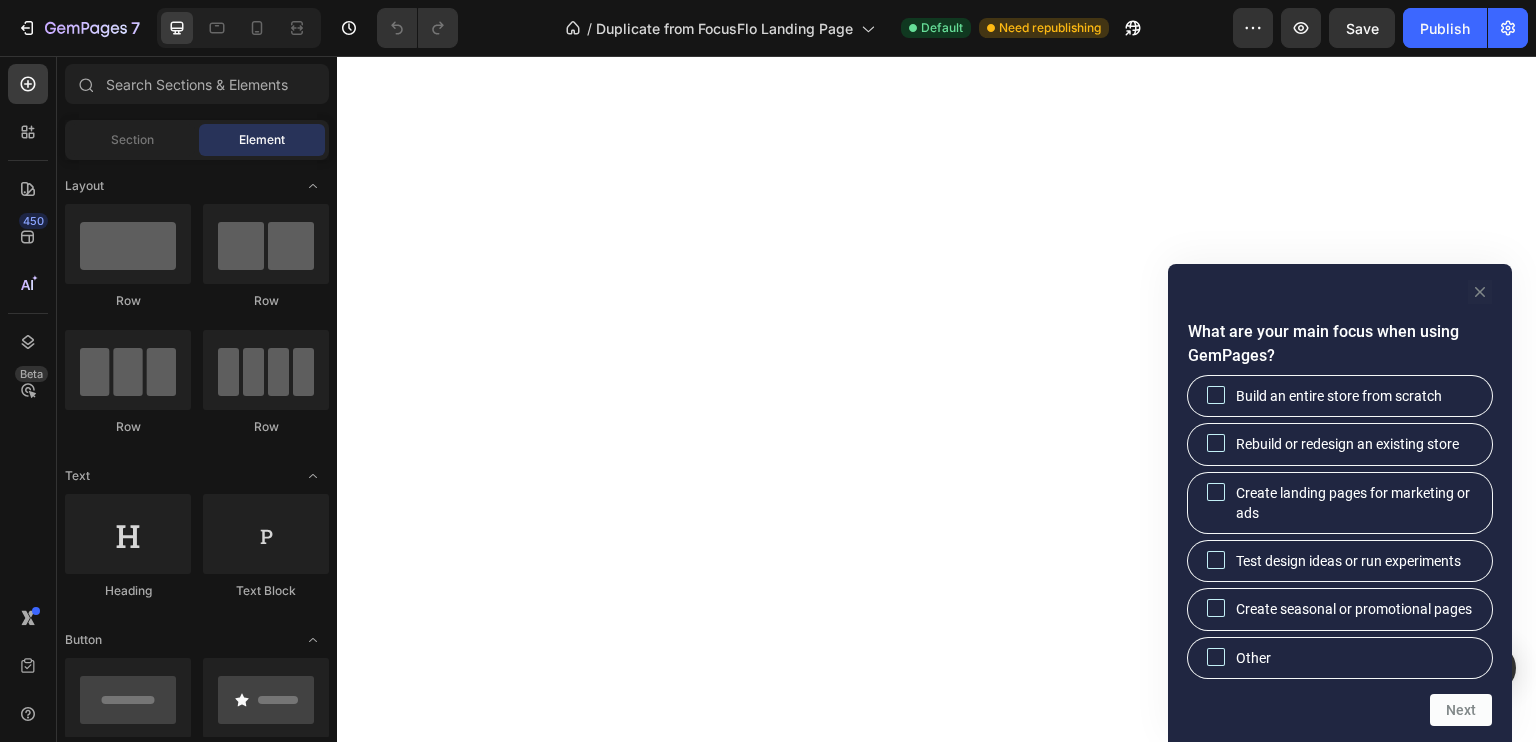 click 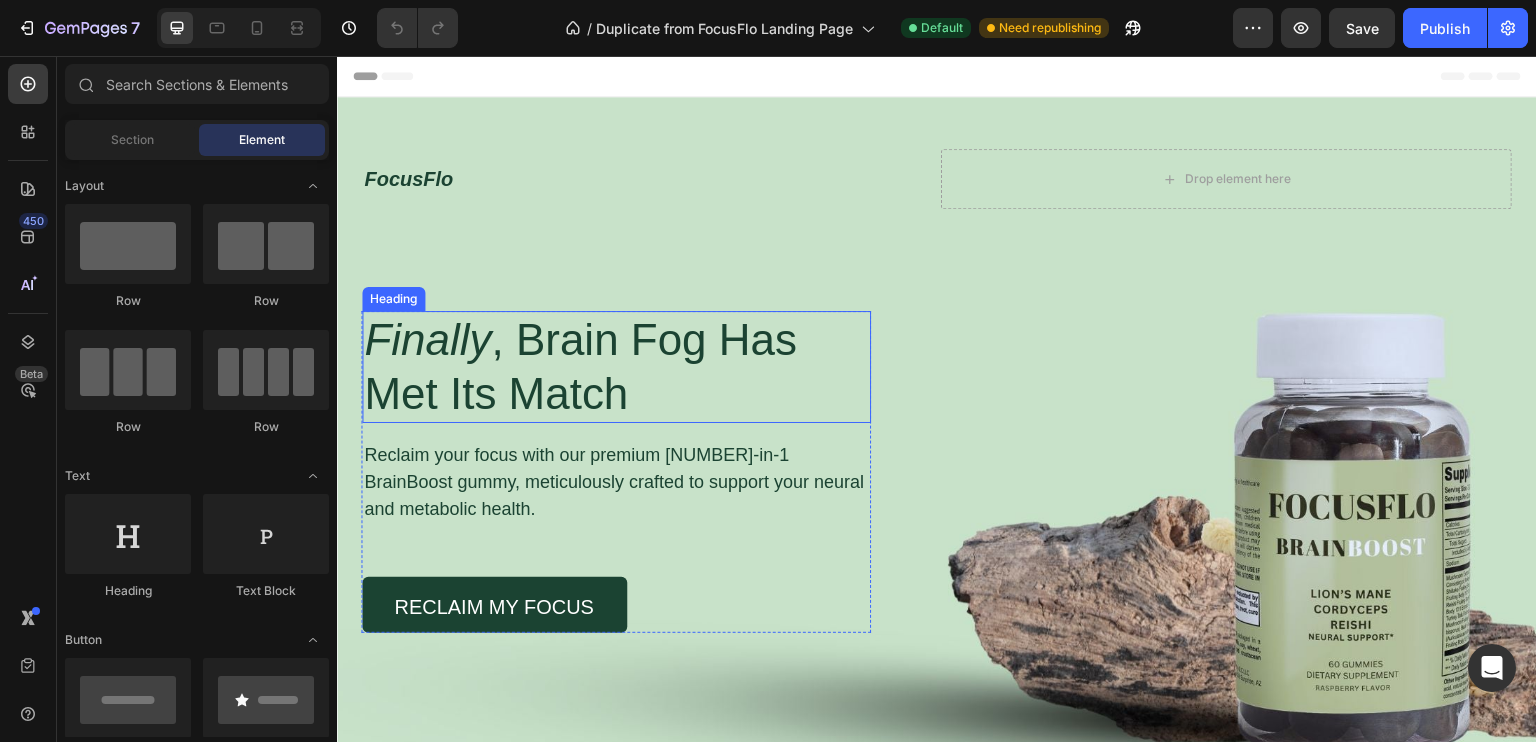 scroll, scrollTop: 0, scrollLeft: 0, axis: both 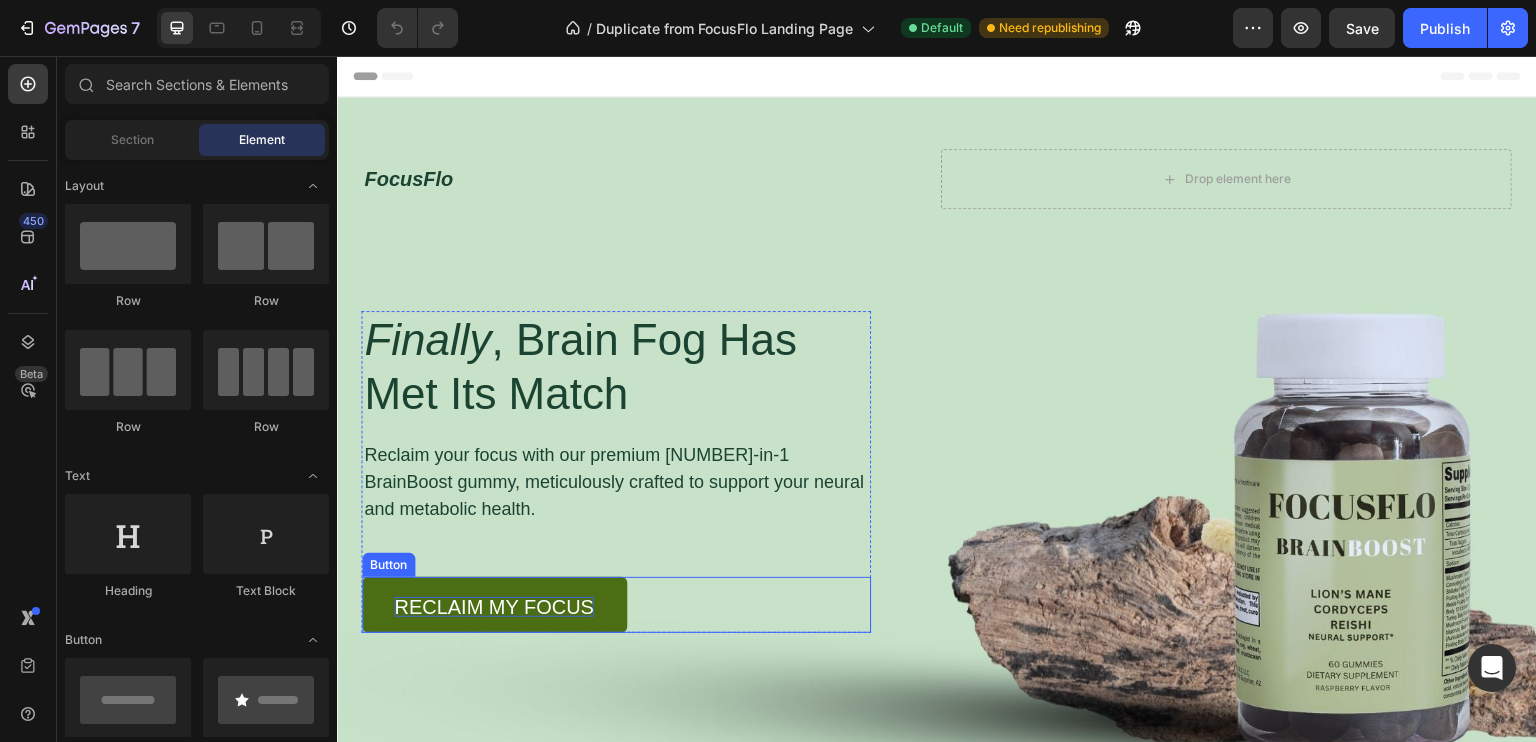 click on "Reclaim My Focus" at bounding box center (494, 607) 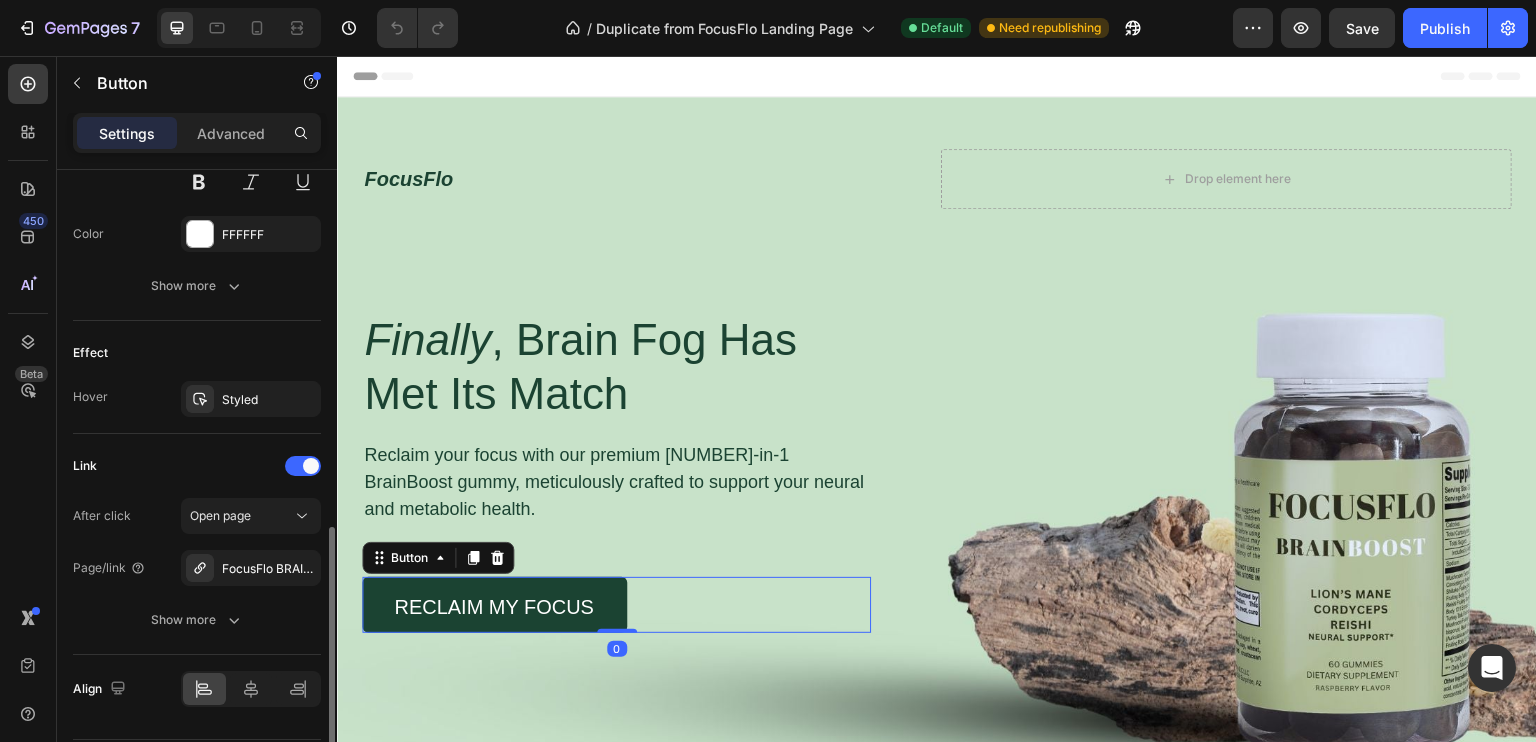 scroll, scrollTop: 957, scrollLeft: 0, axis: vertical 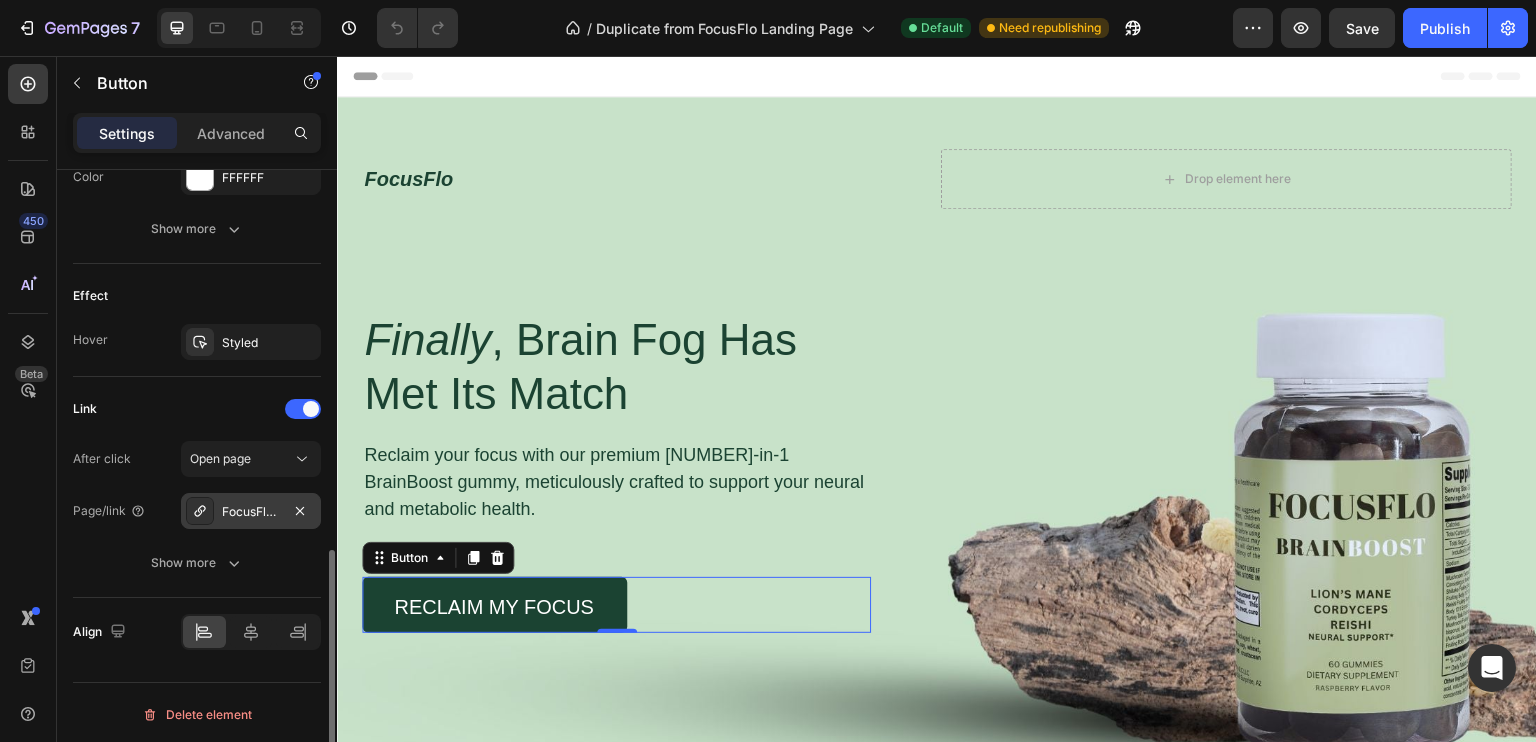 click on "FocusFlo BRAINBOOST" at bounding box center [251, 512] 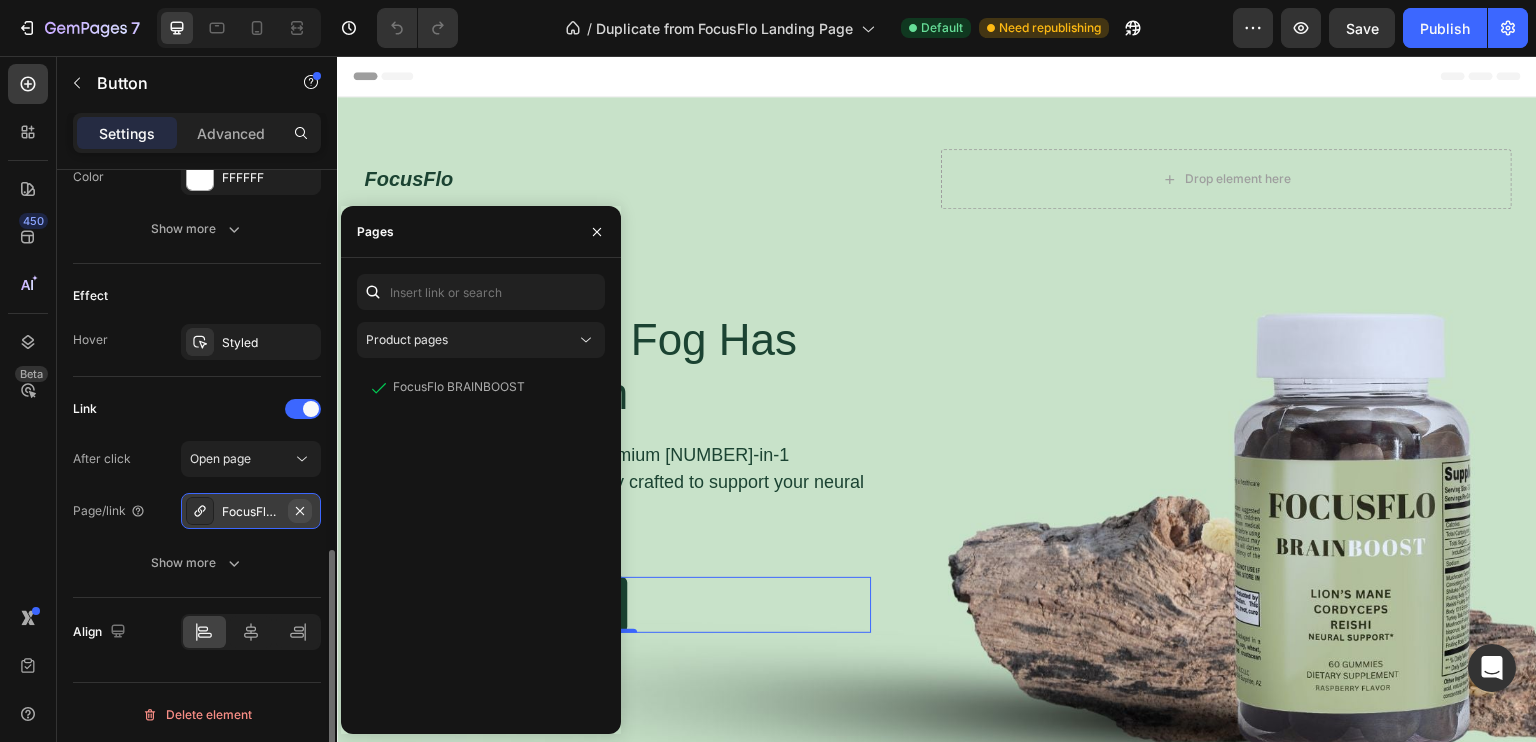 click 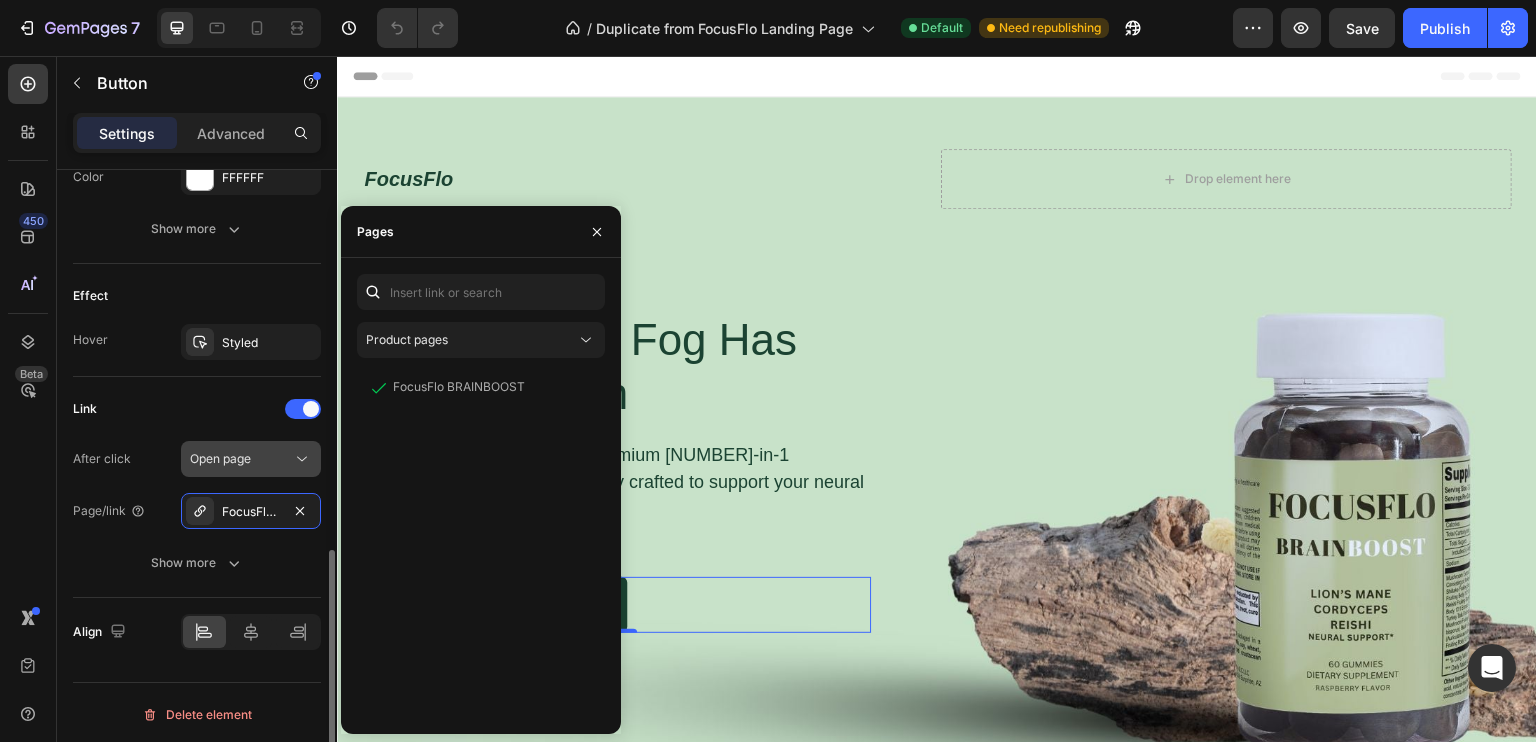 scroll, scrollTop: 905, scrollLeft: 0, axis: vertical 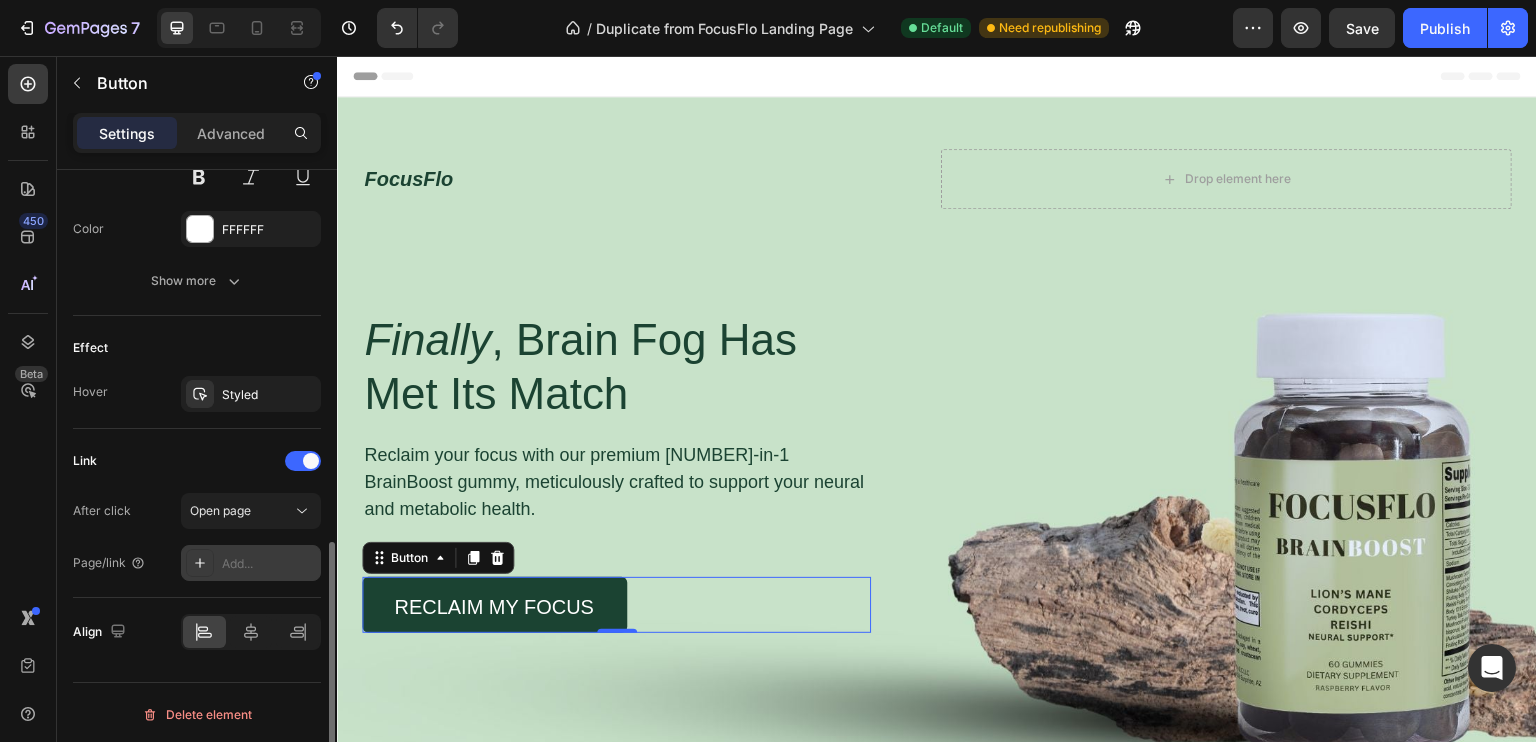 click on "Add..." at bounding box center (251, 563) 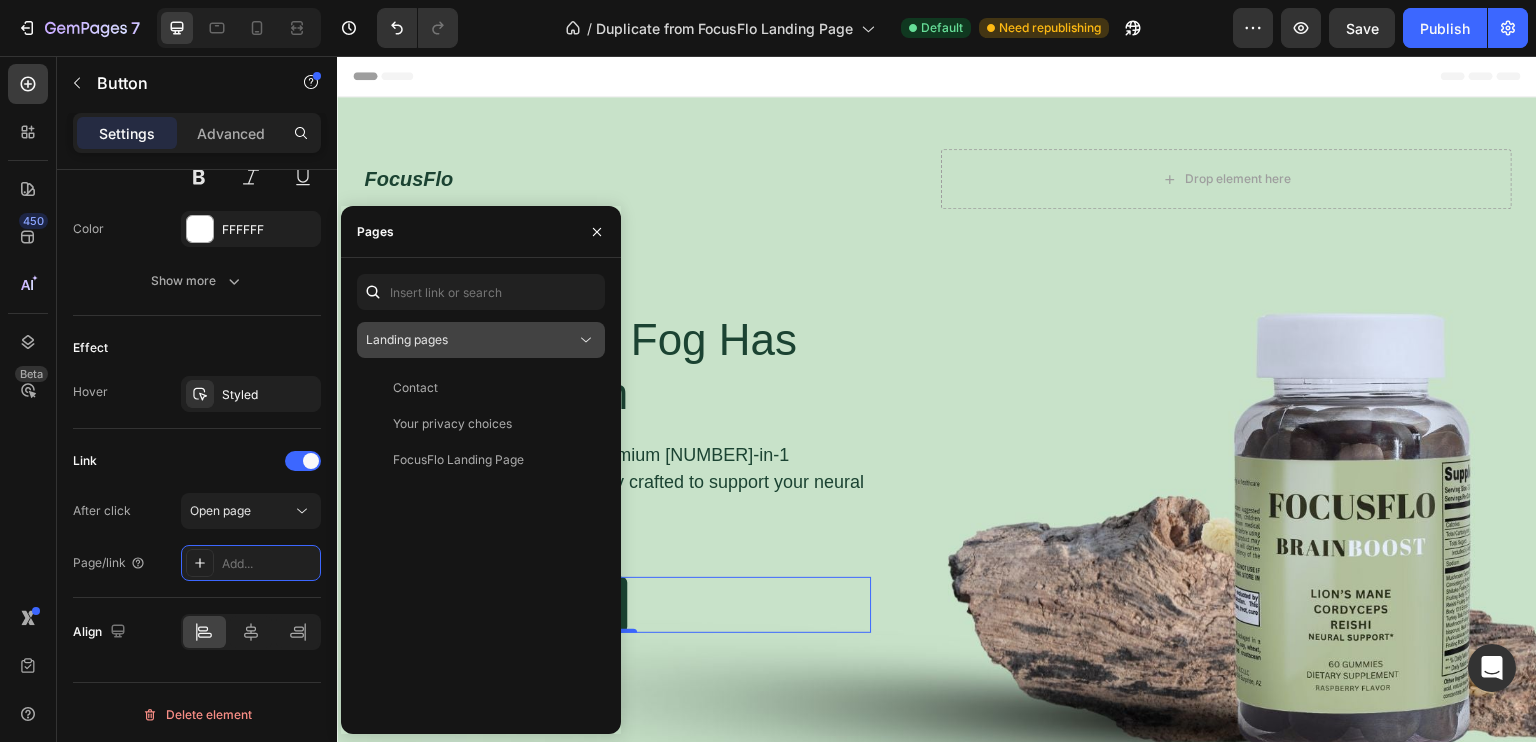 click on "Landing pages" at bounding box center [407, 339] 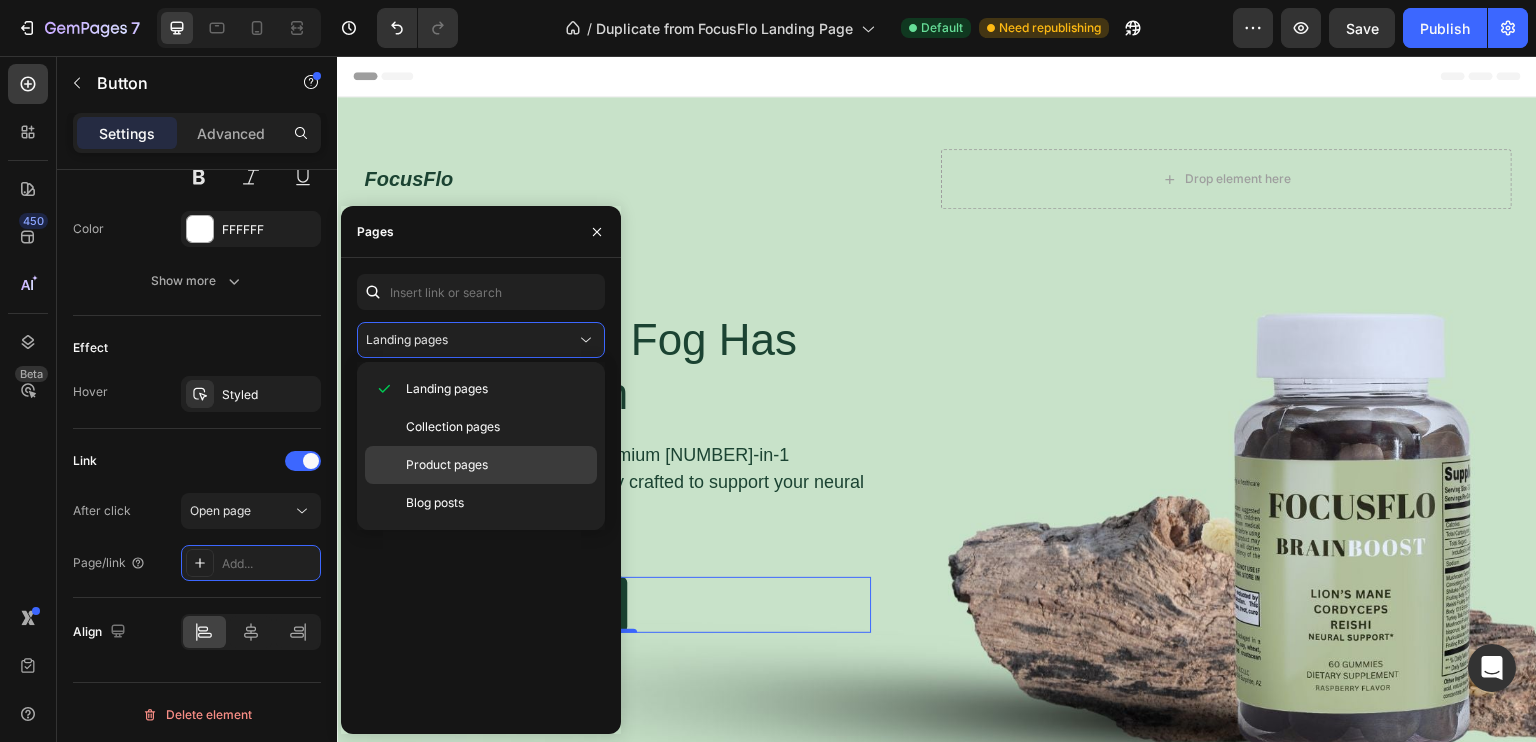click on "Product pages" at bounding box center [447, 465] 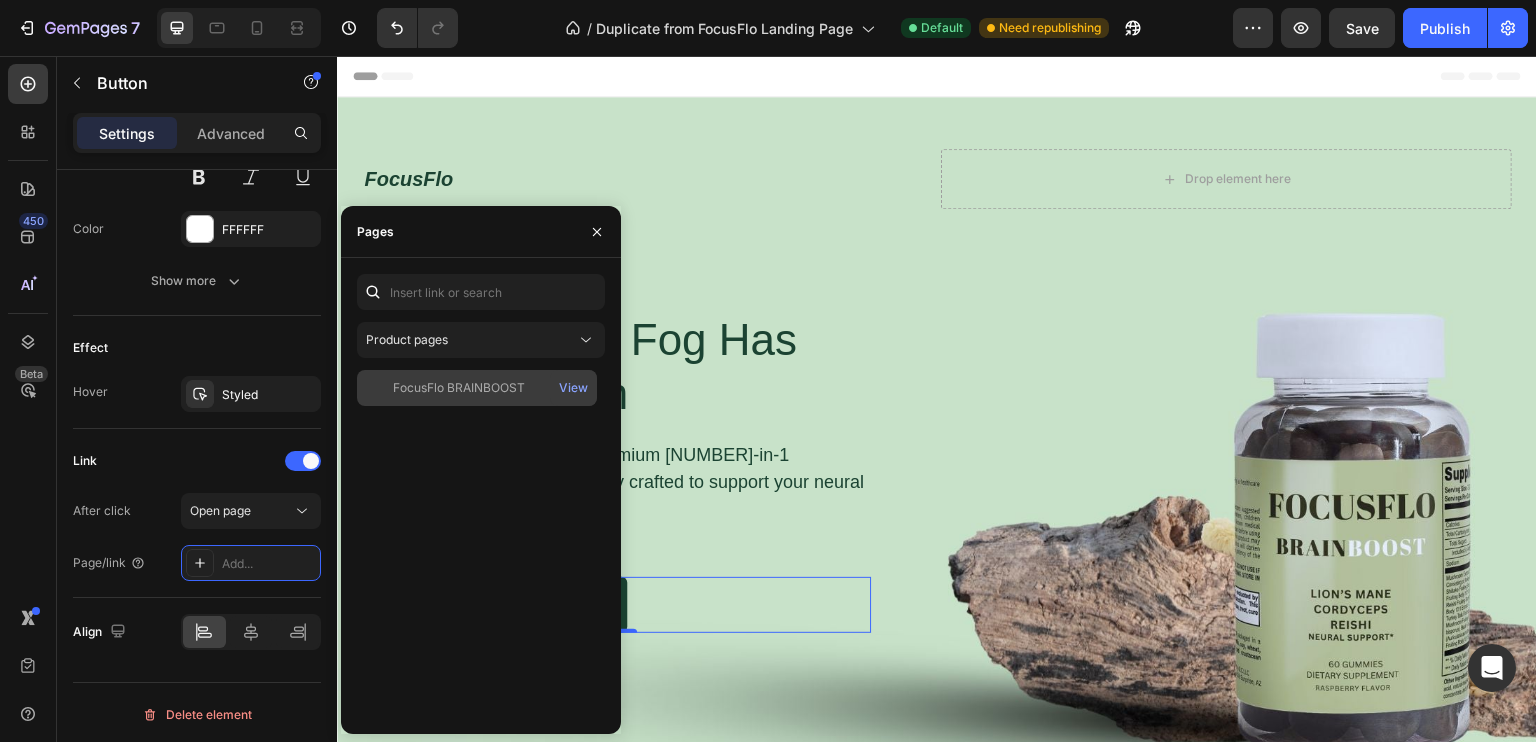 click on "FocusFlo BRAINBOOST   View" 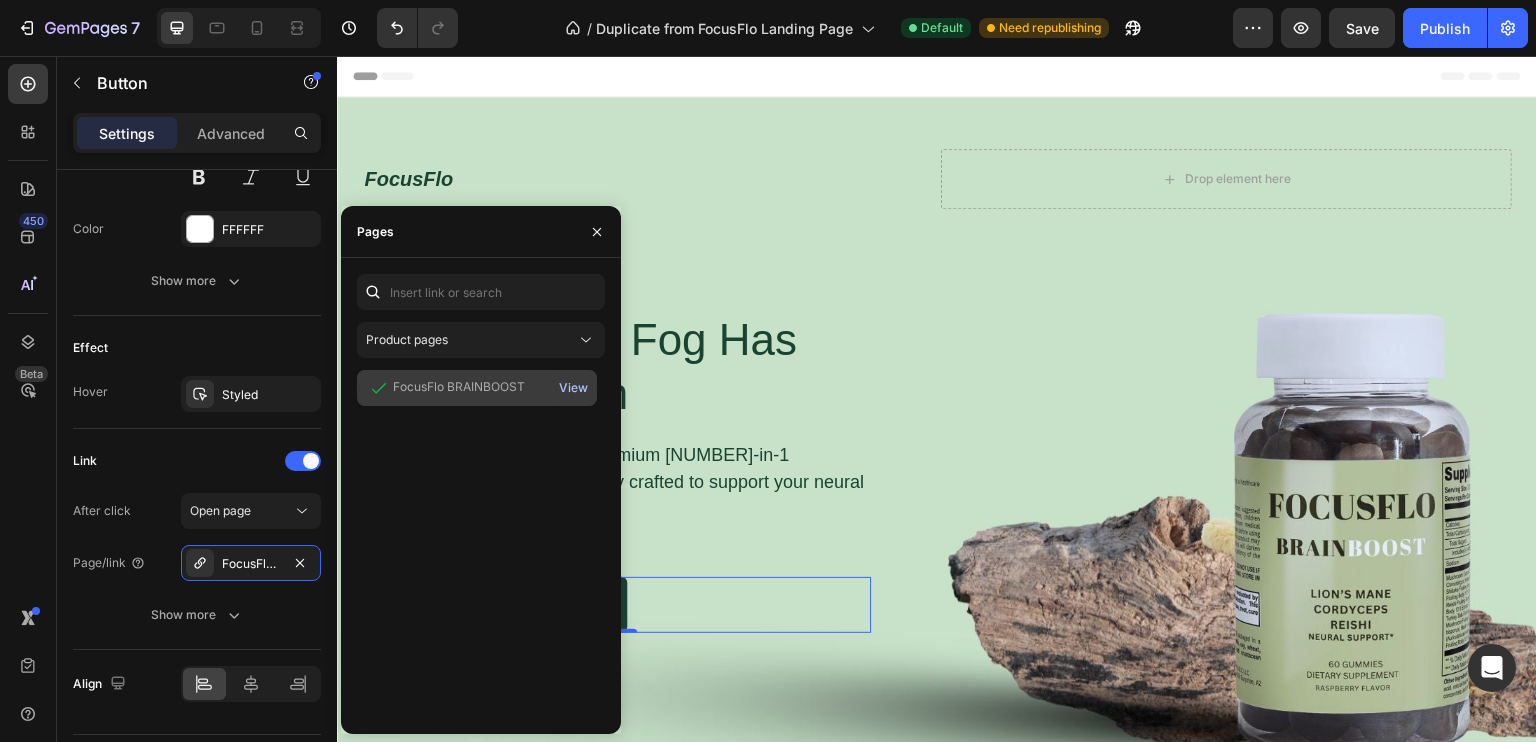 click on "View" at bounding box center [573, 388] 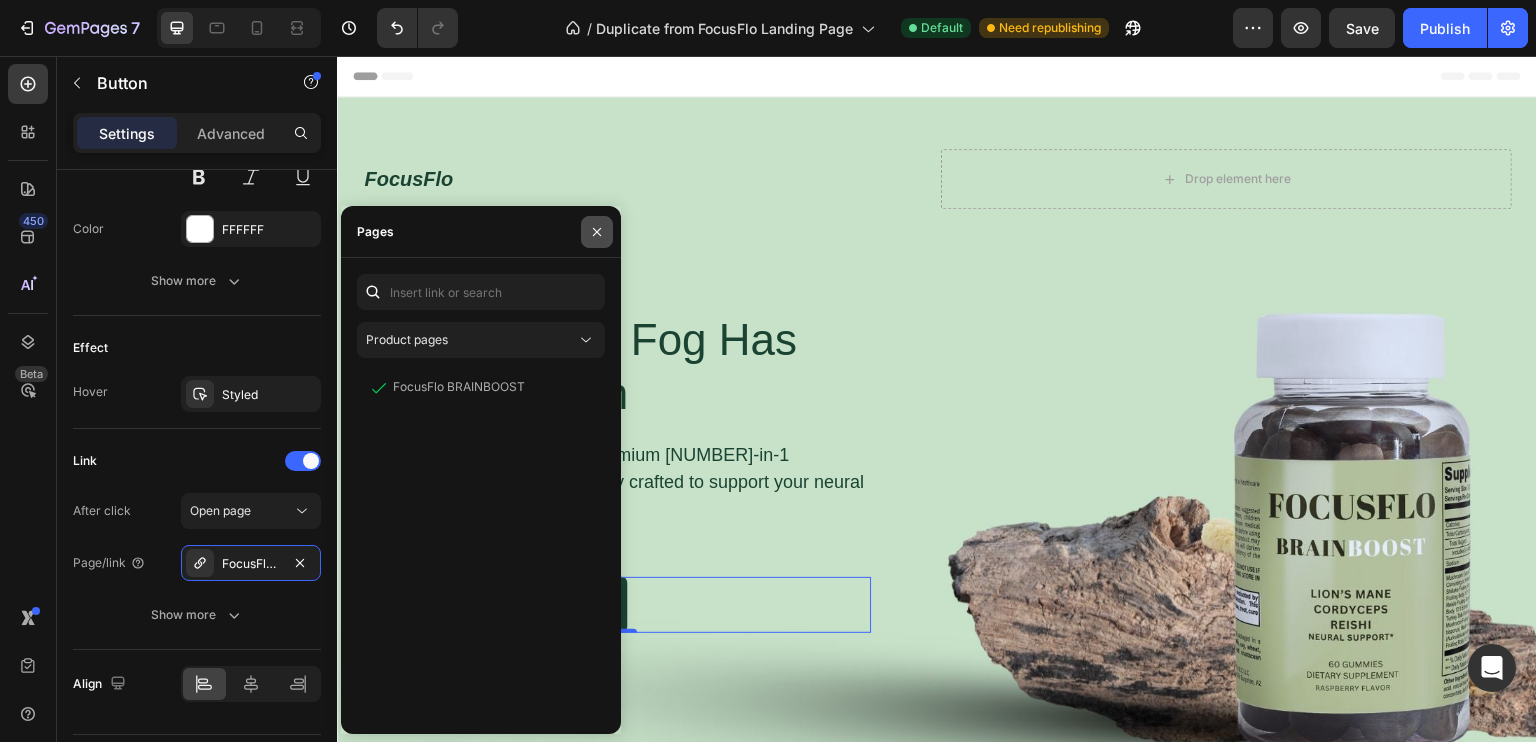 click 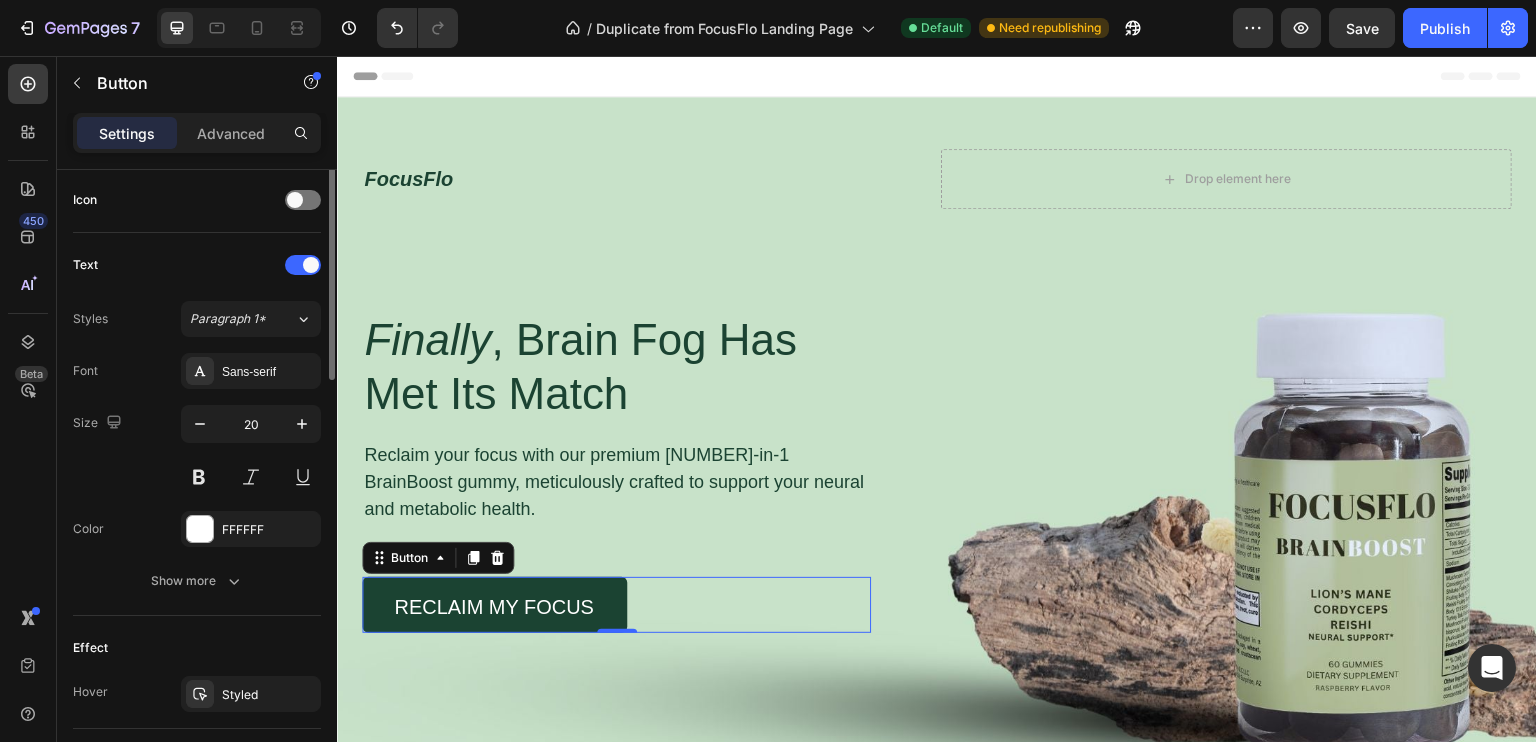 scroll, scrollTop: 305, scrollLeft: 0, axis: vertical 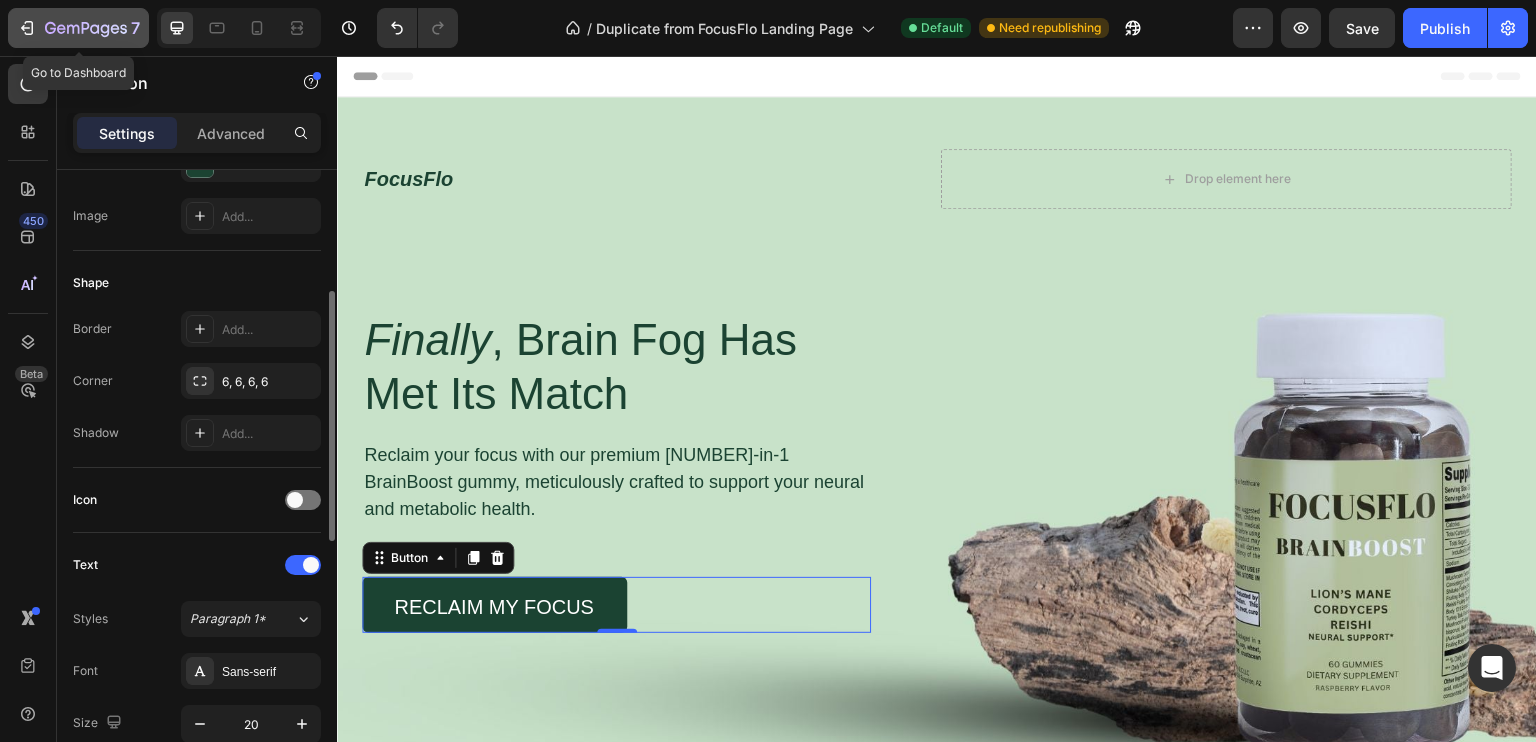 click 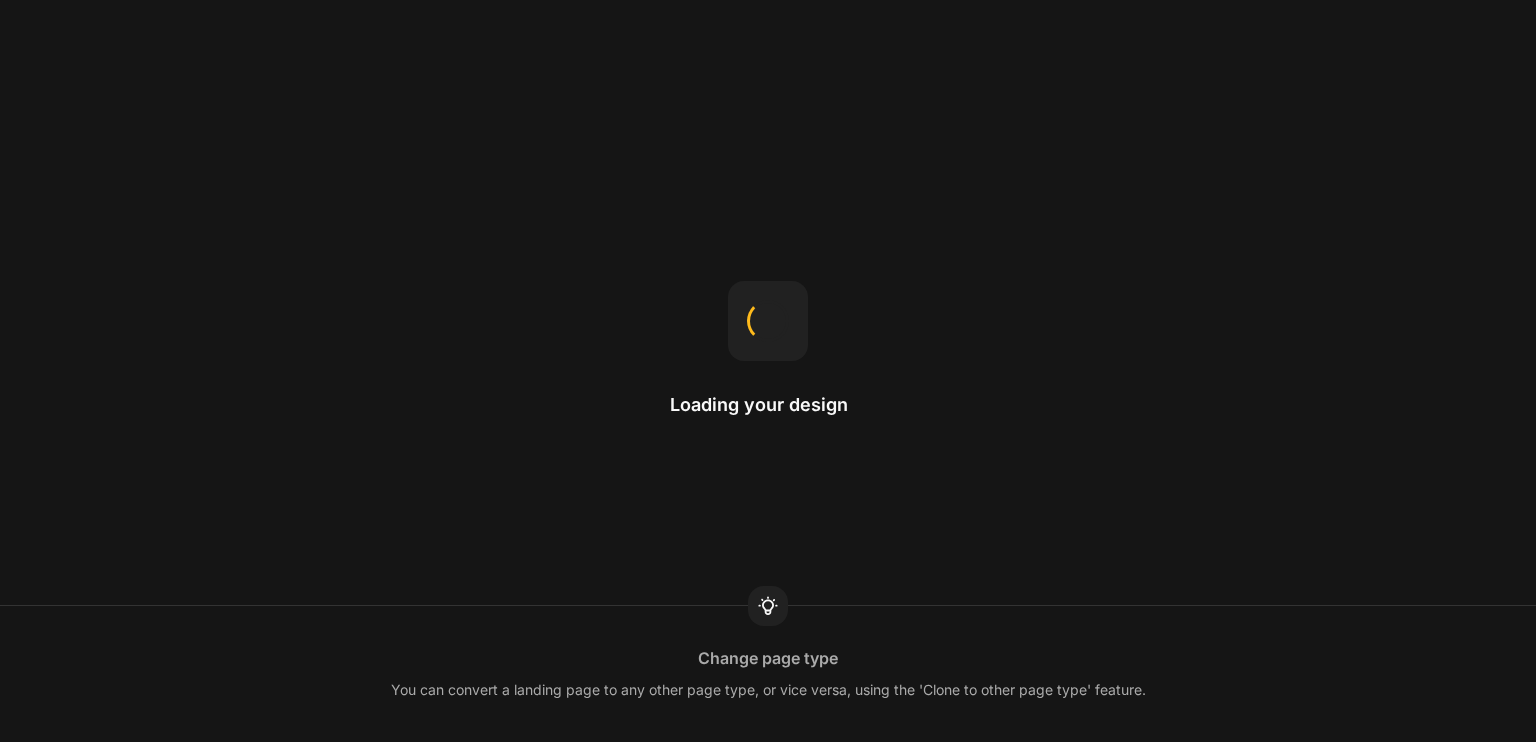 scroll, scrollTop: 0, scrollLeft: 0, axis: both 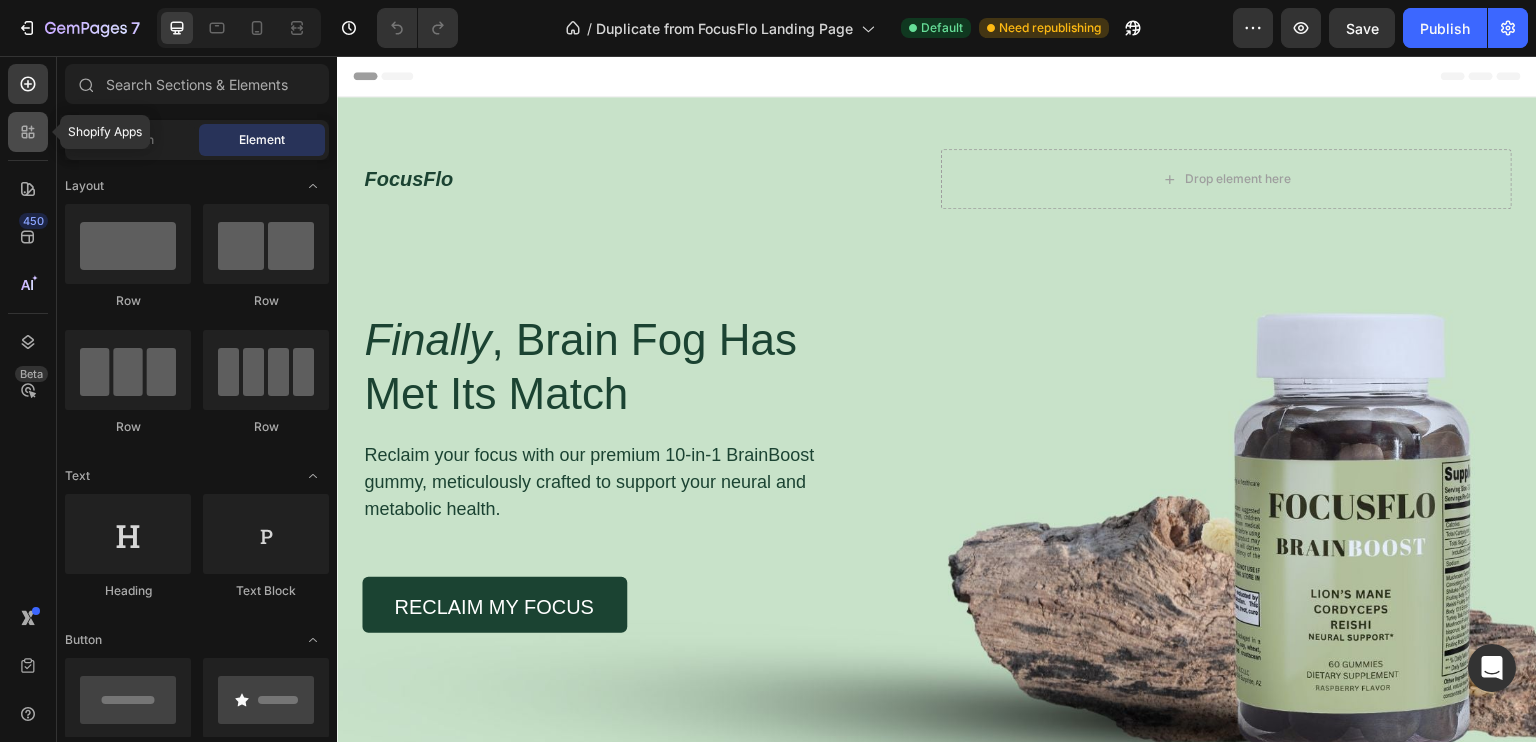 click 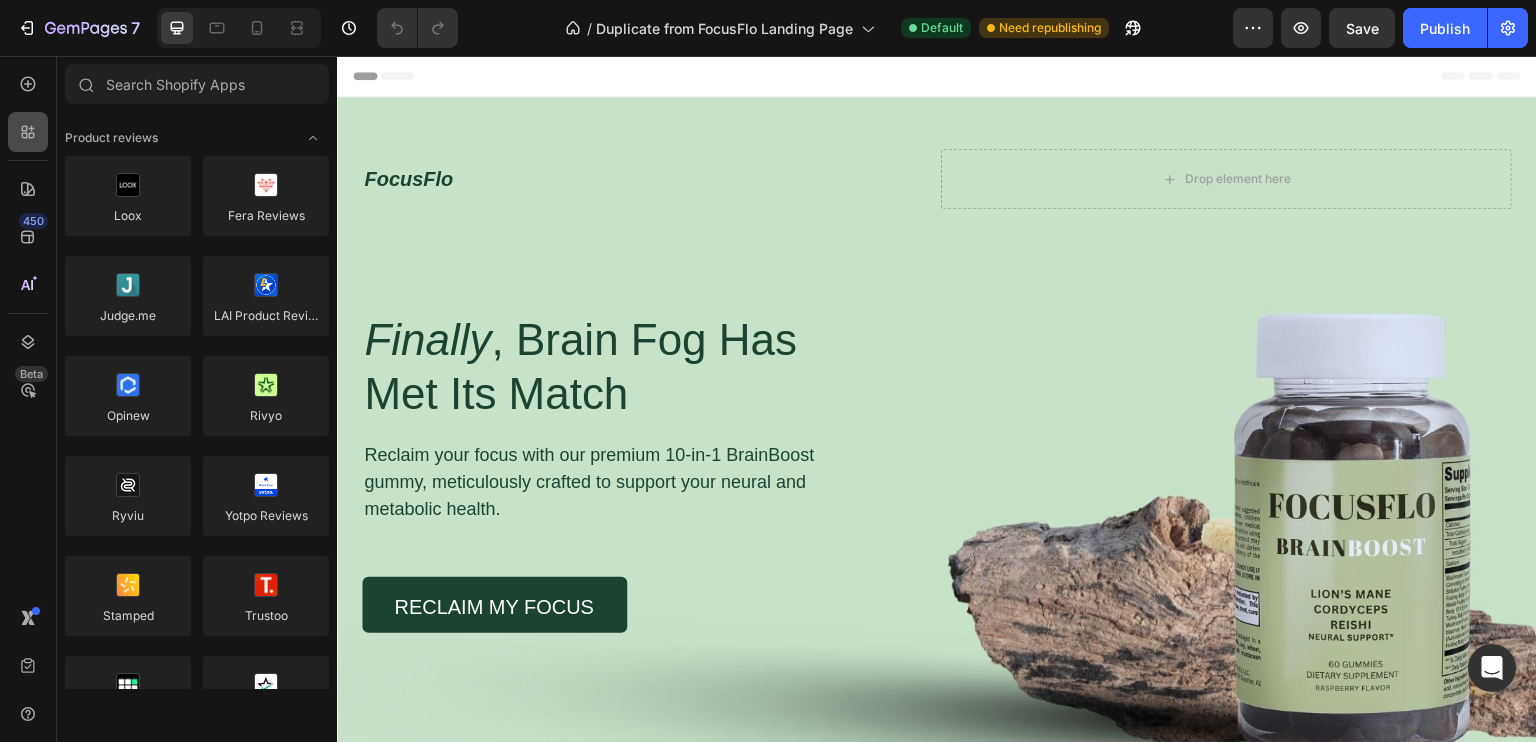 click 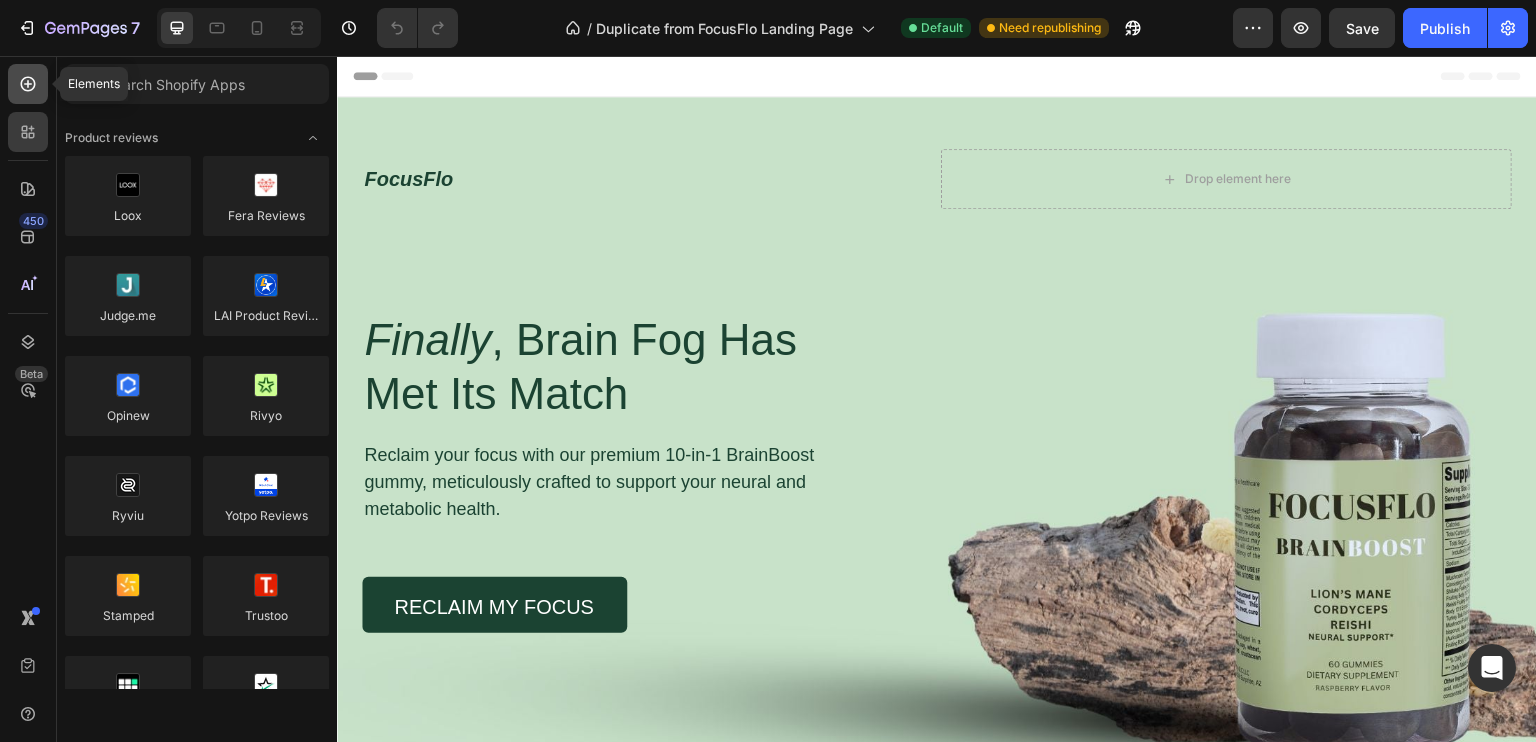 click 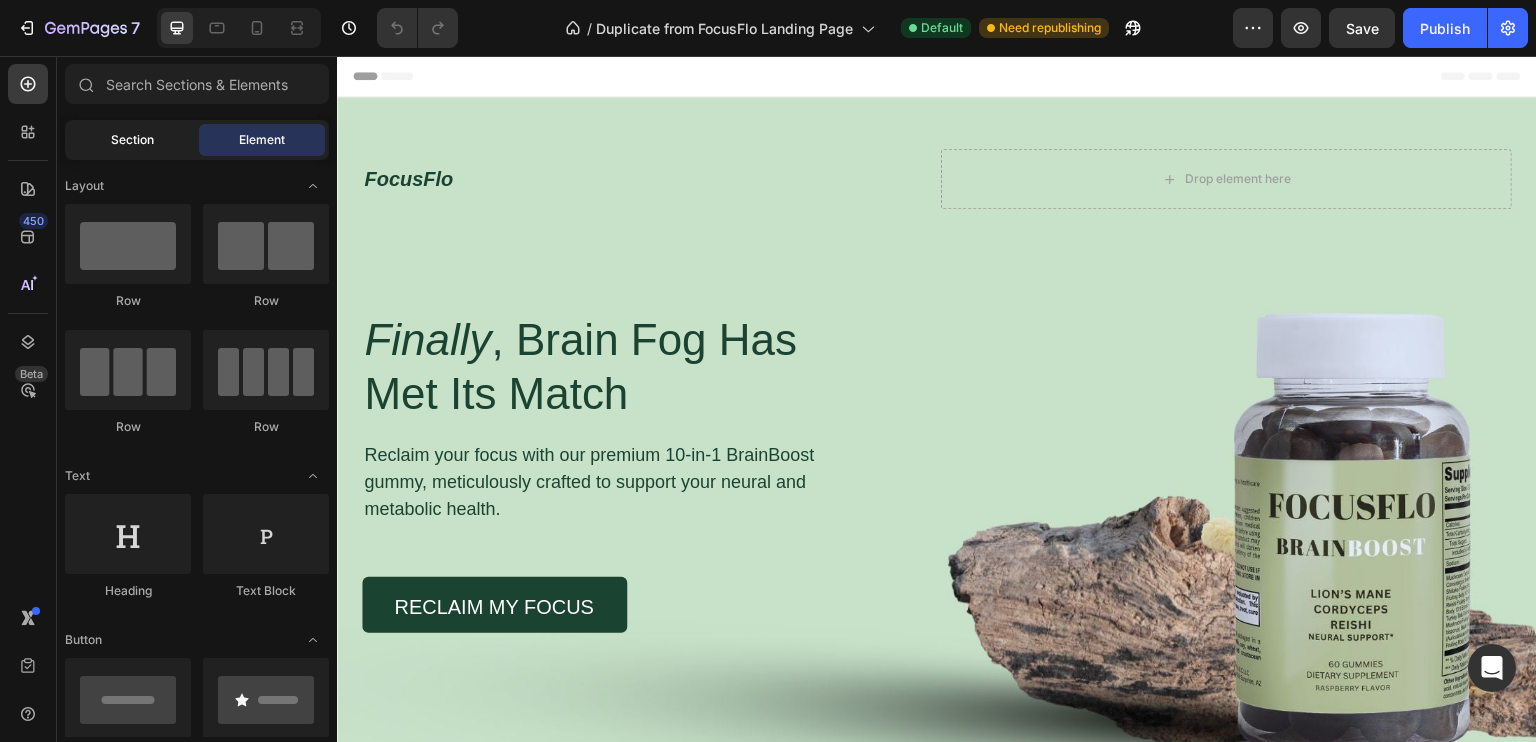 click on "Section" at bounding box center (132, 140) 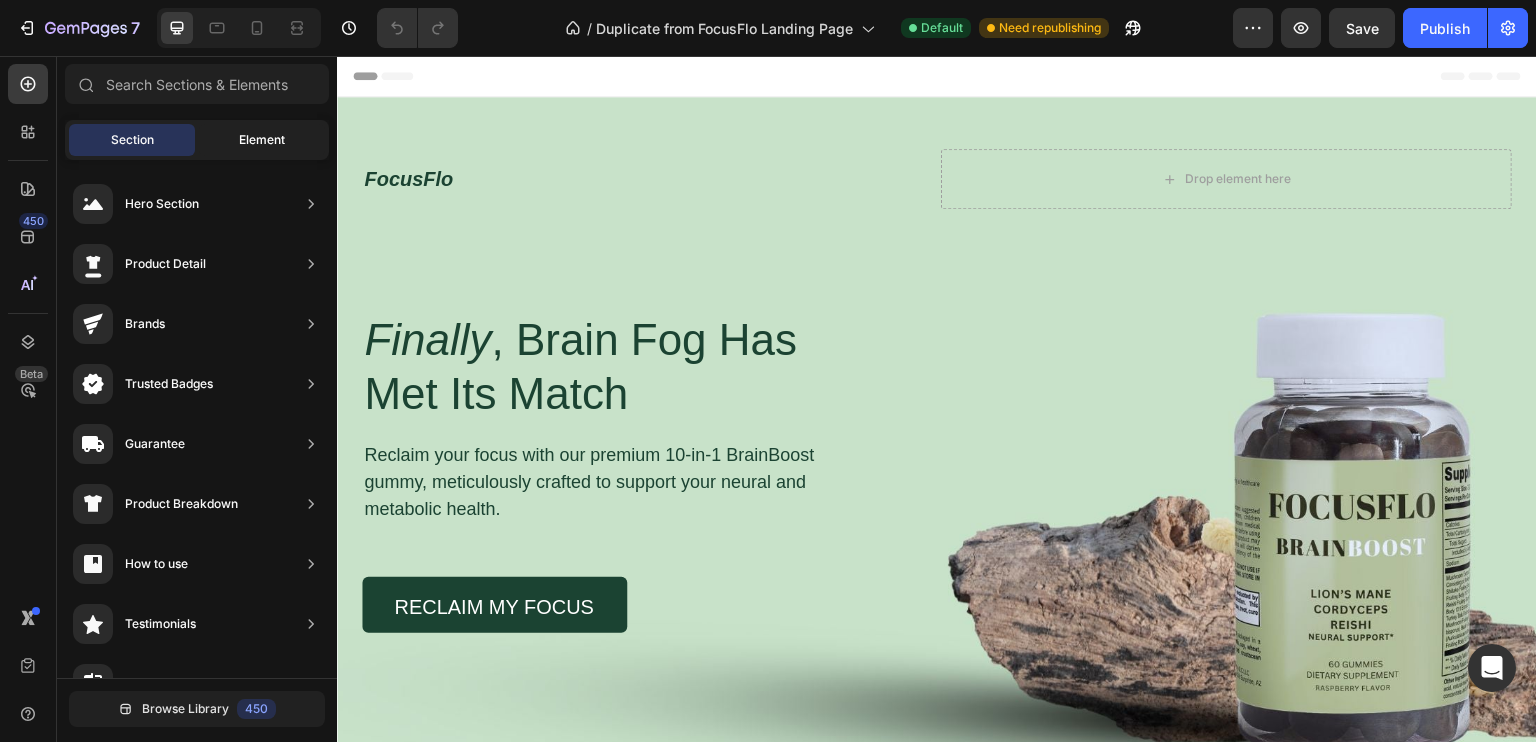 click on "Element" at bounding box center [262, 140] 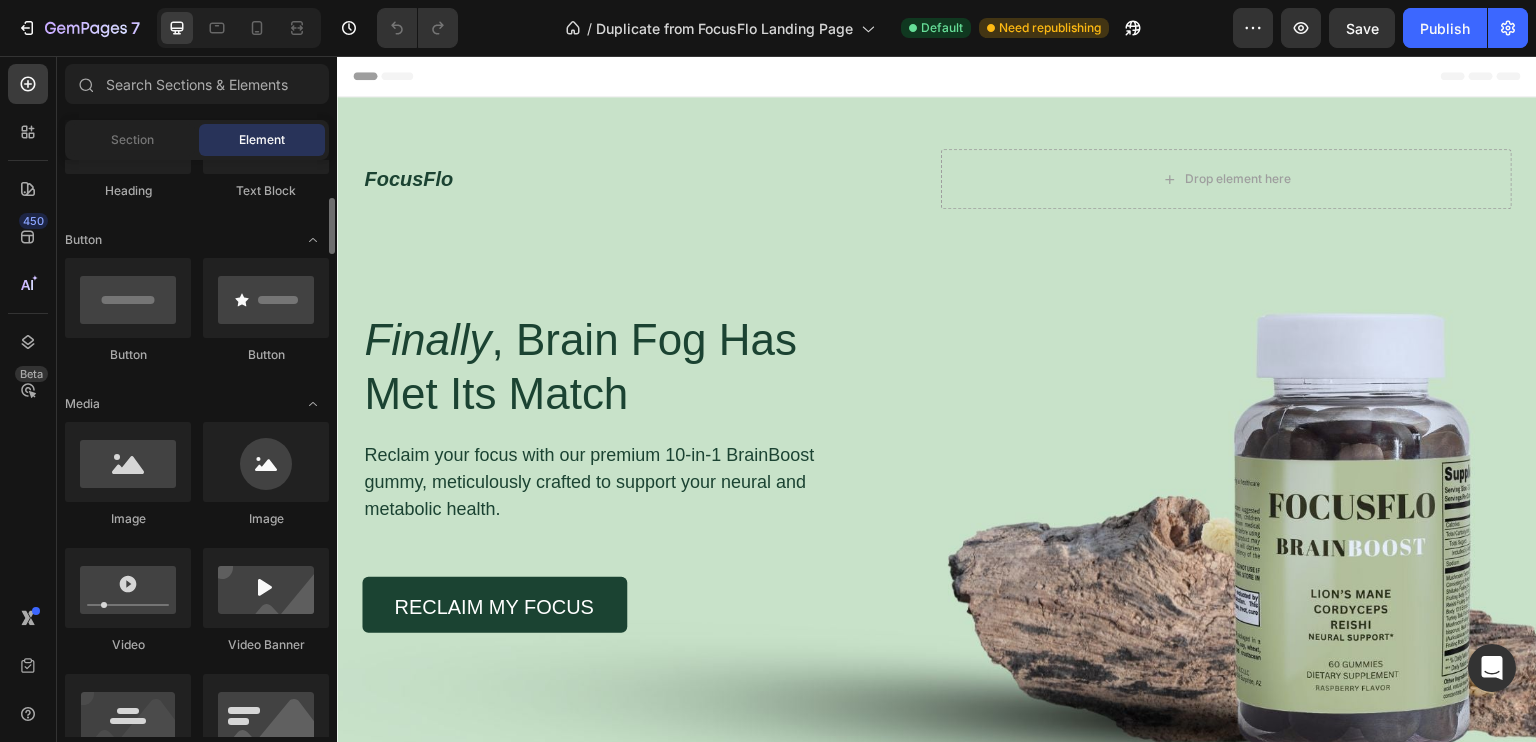scroll, scrollTop: 0, scrollLeft: 0, axis: both 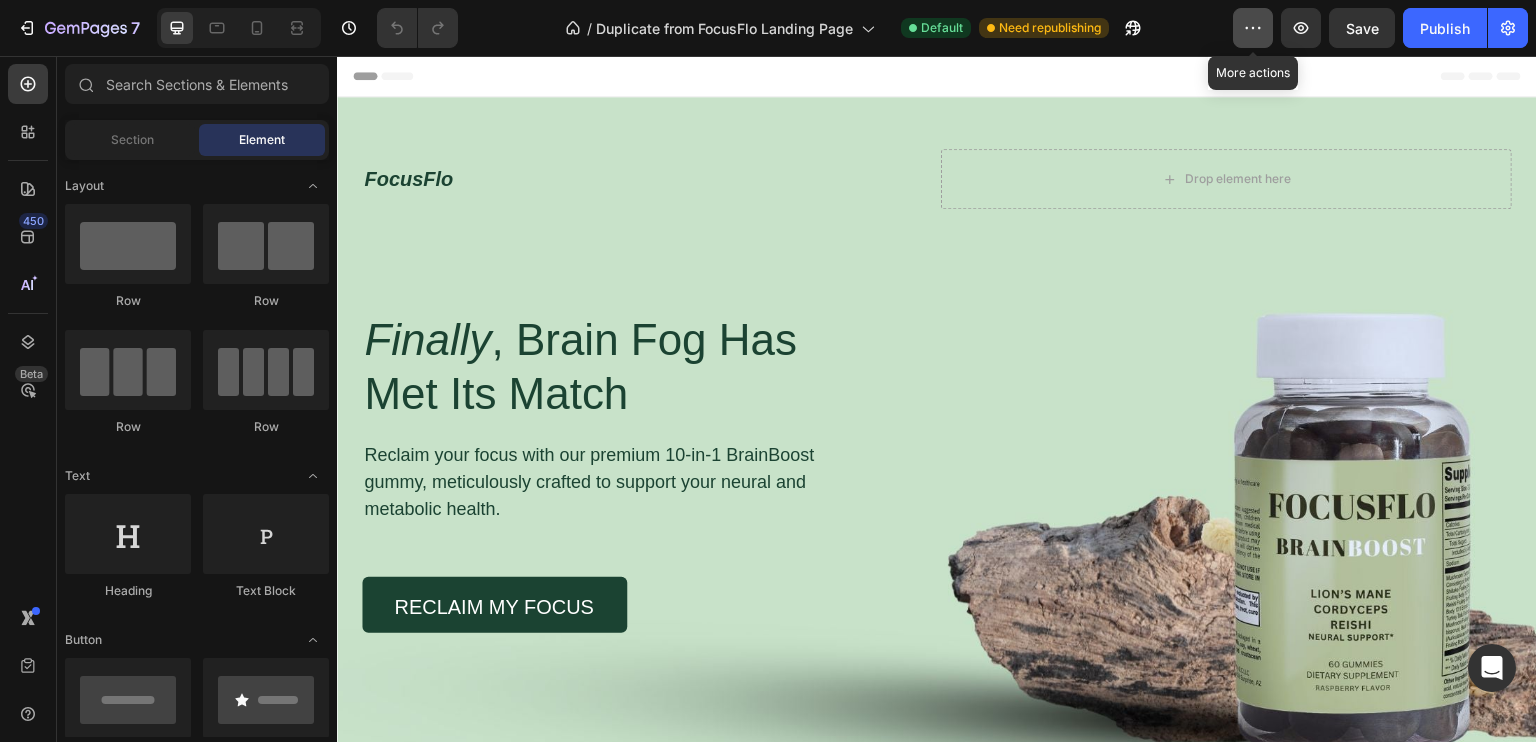 click 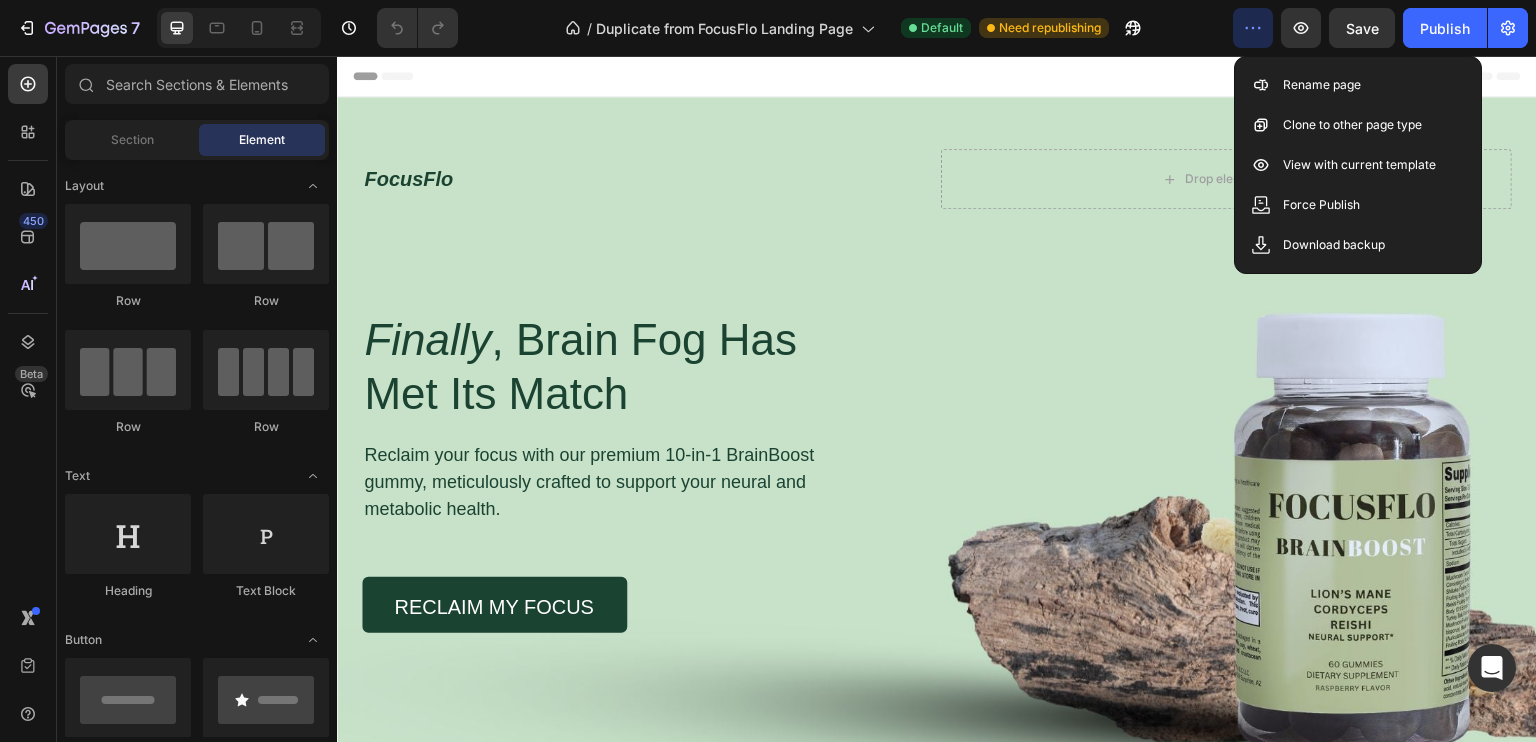 click on "/  Duplicate from FocusFlo Landing Page Default Need republishing" 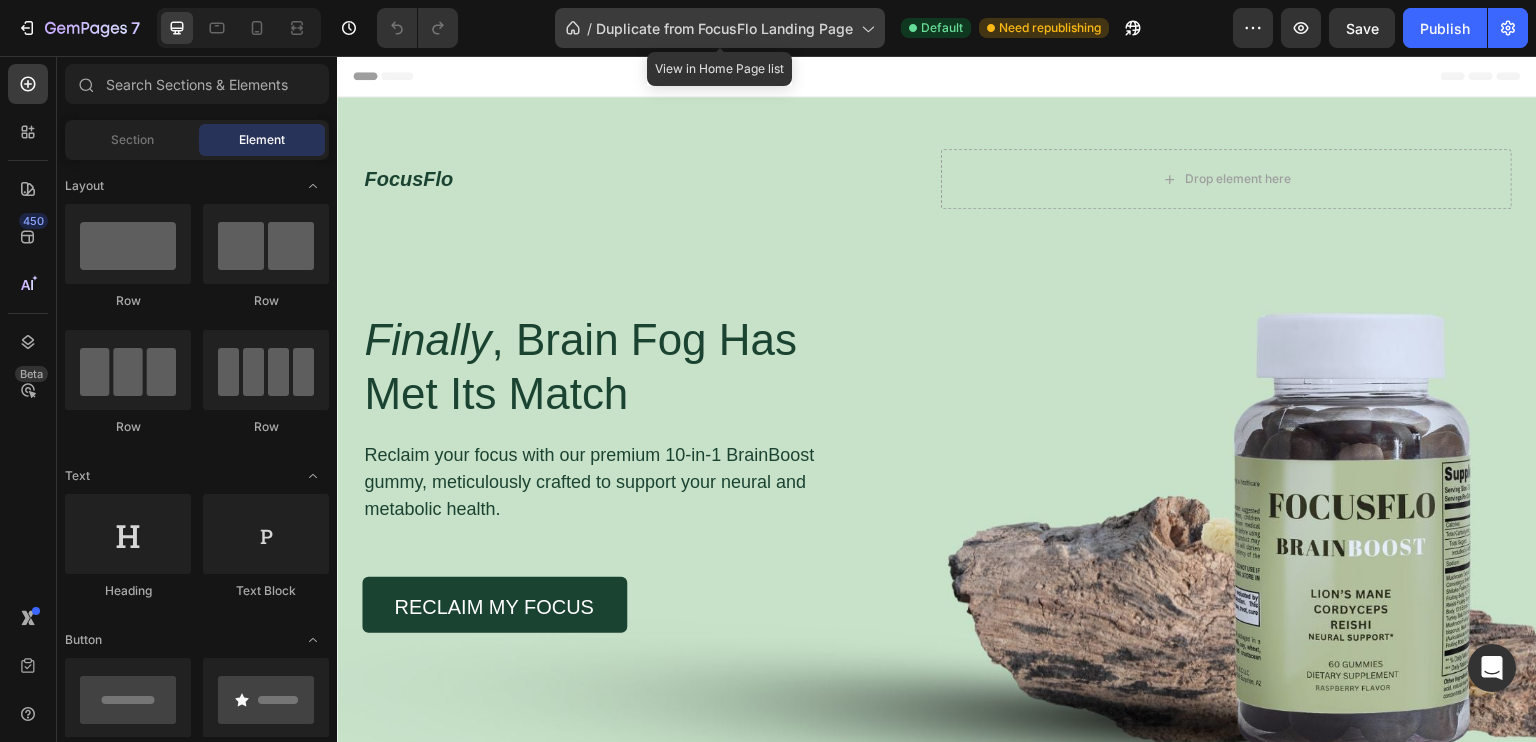 click on "Duplicate from FocusFlo Landing Page" at bounding box center [724, 28] 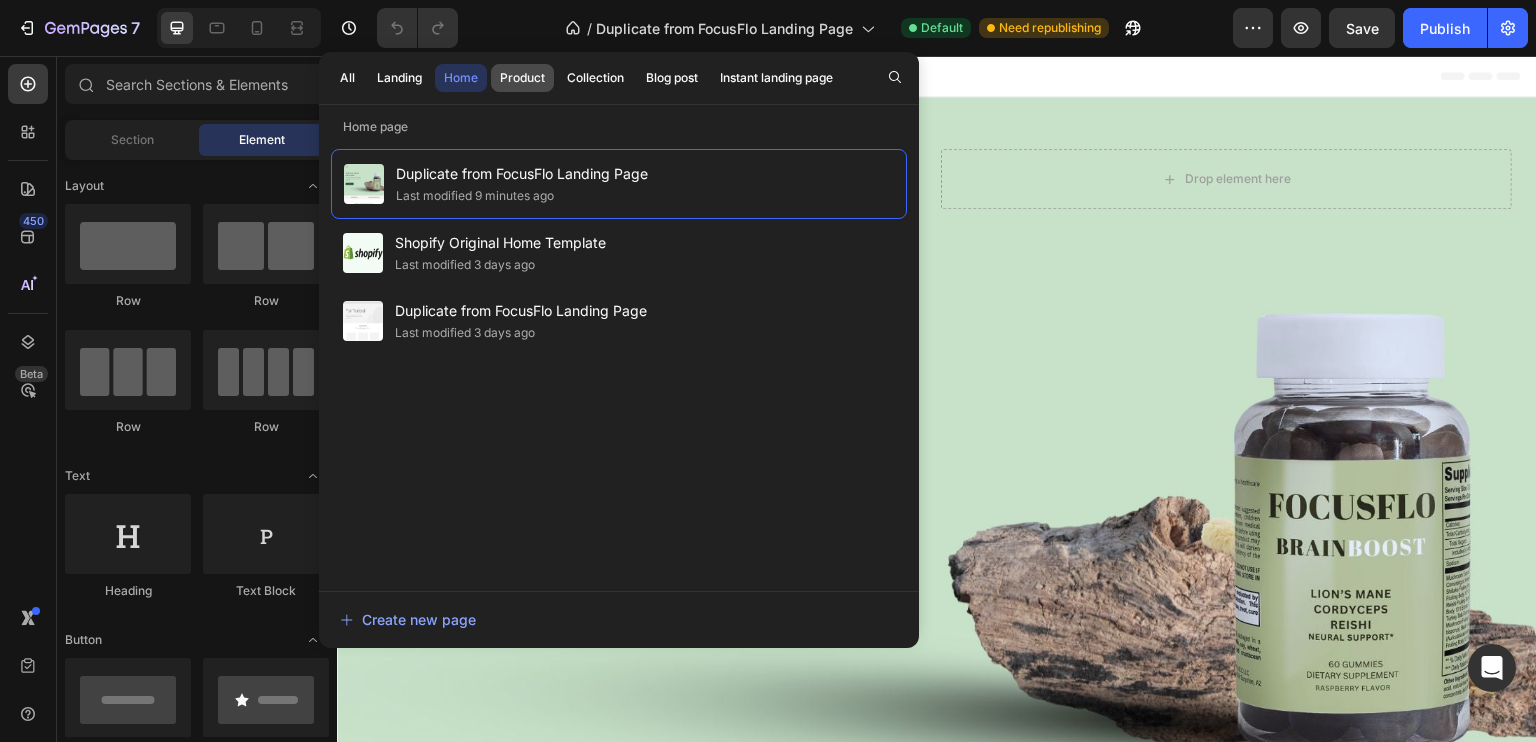 click on "Product" at bounding box center (522, 78) 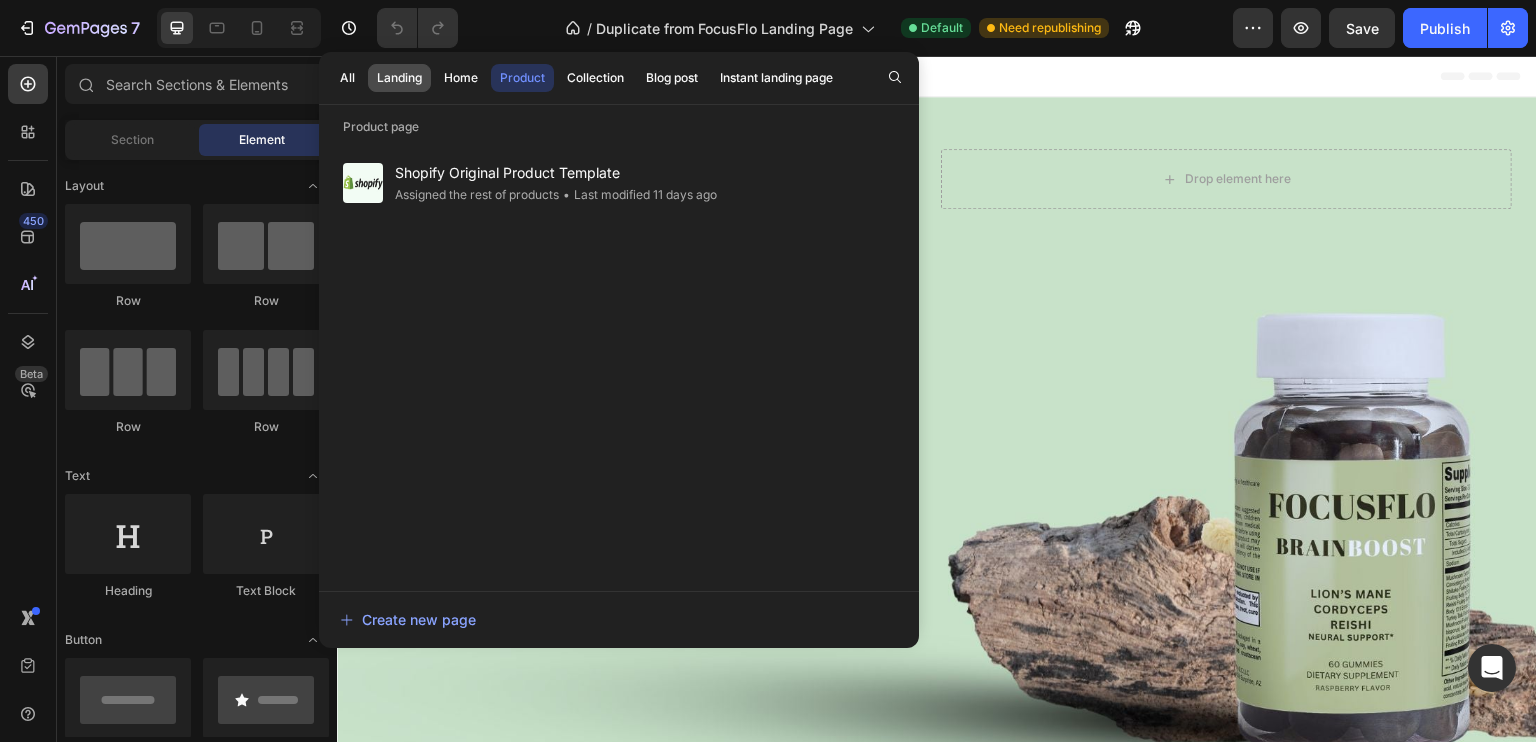 click on "Landing" at bounding box center [399, 78] 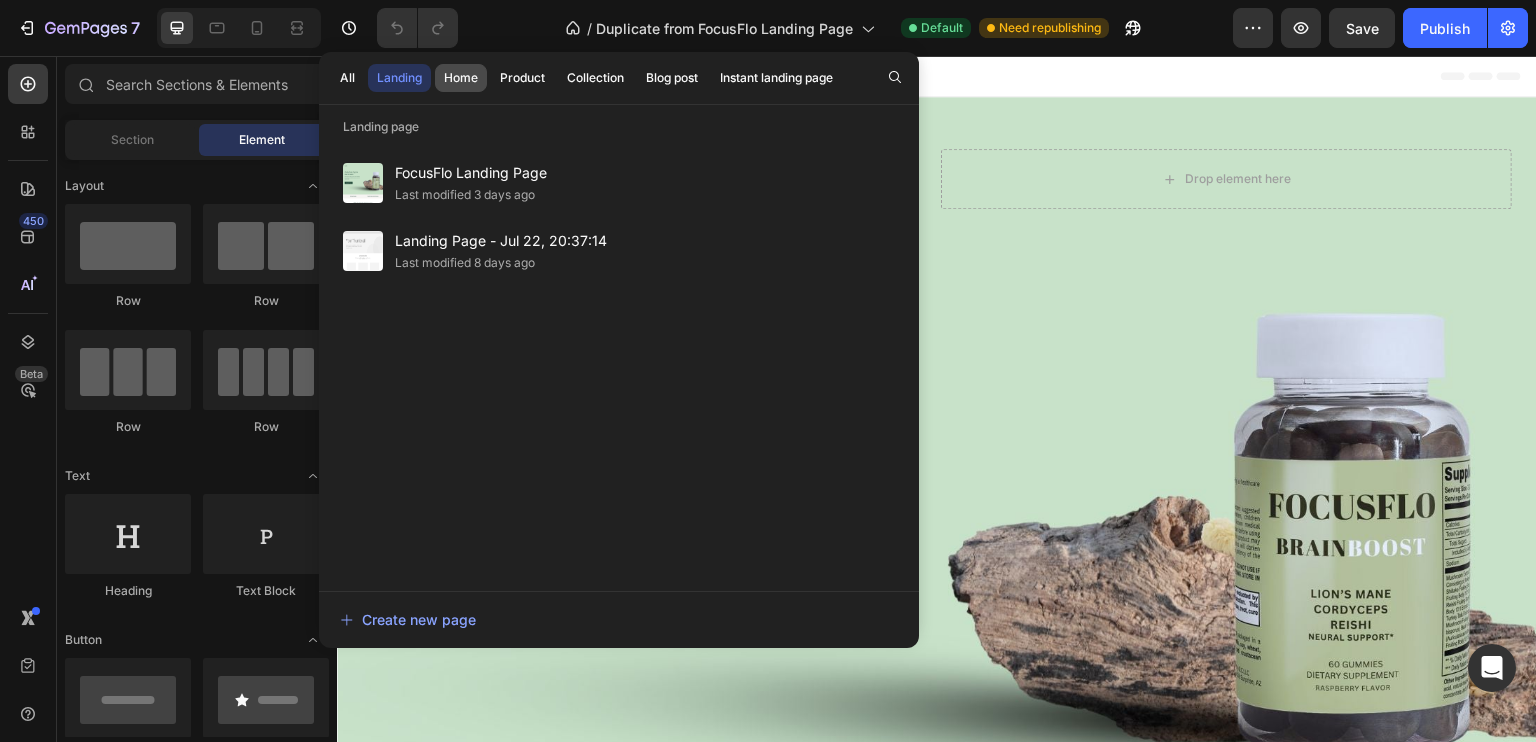 click on "Home" at bounding box center [461, 78] 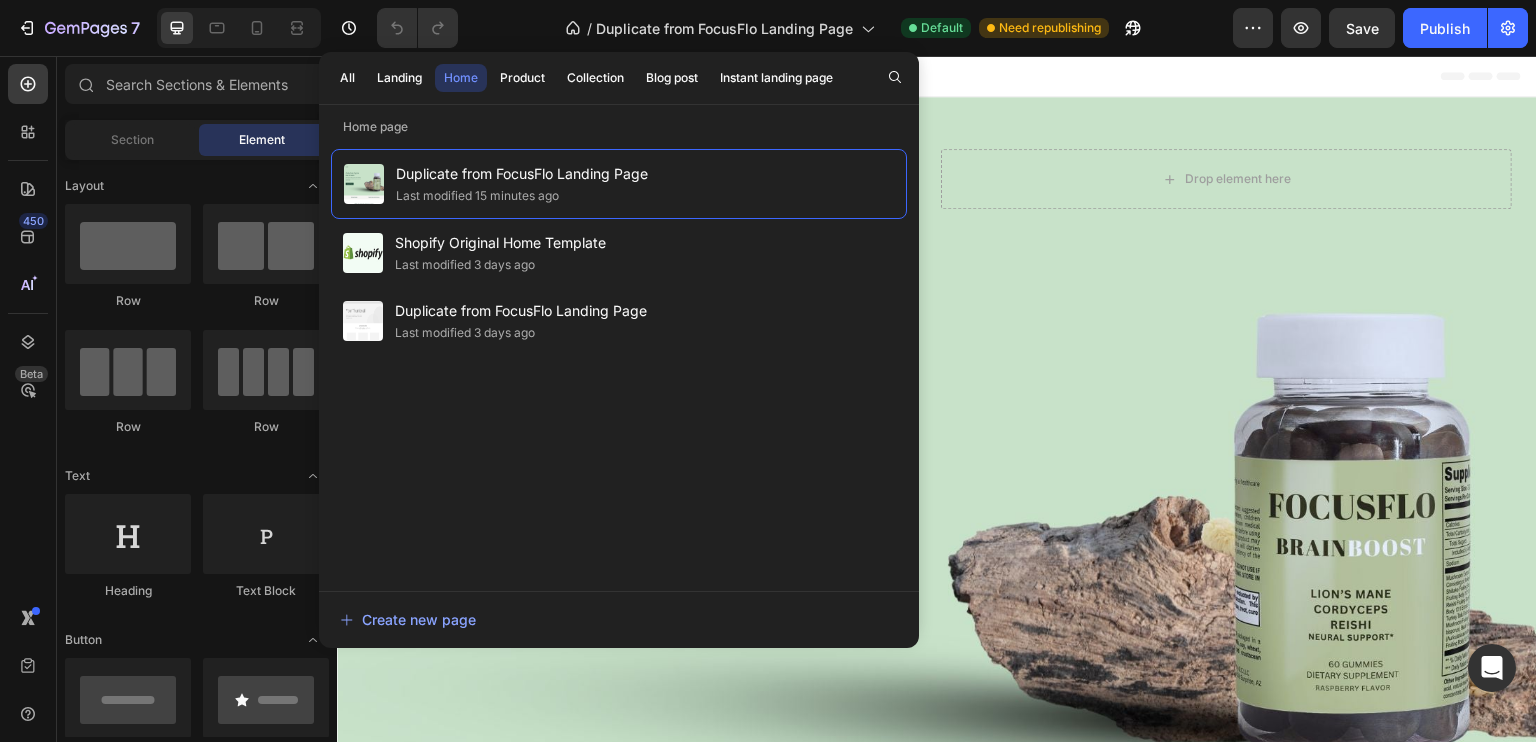 click on "Header" at bounding box center [937, 76] 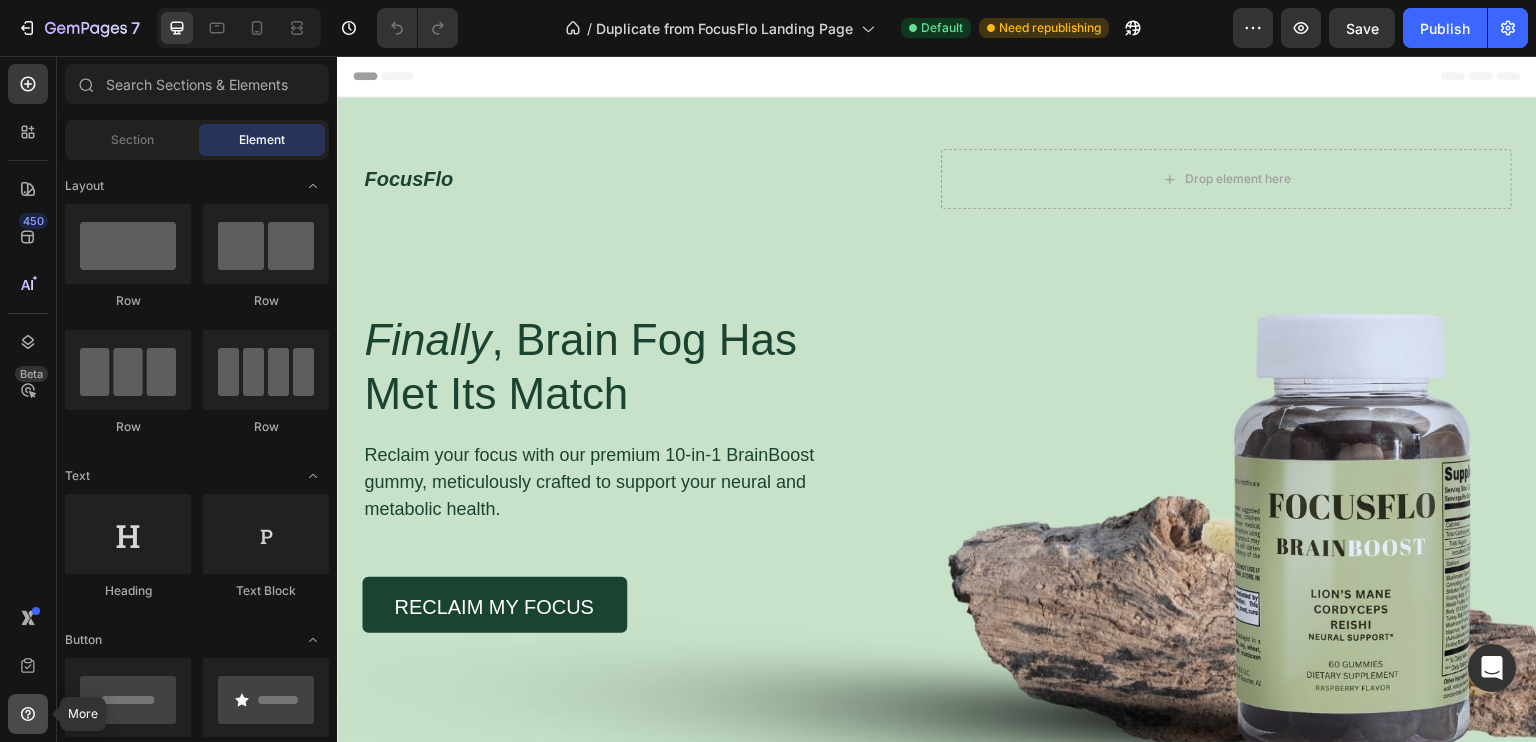click 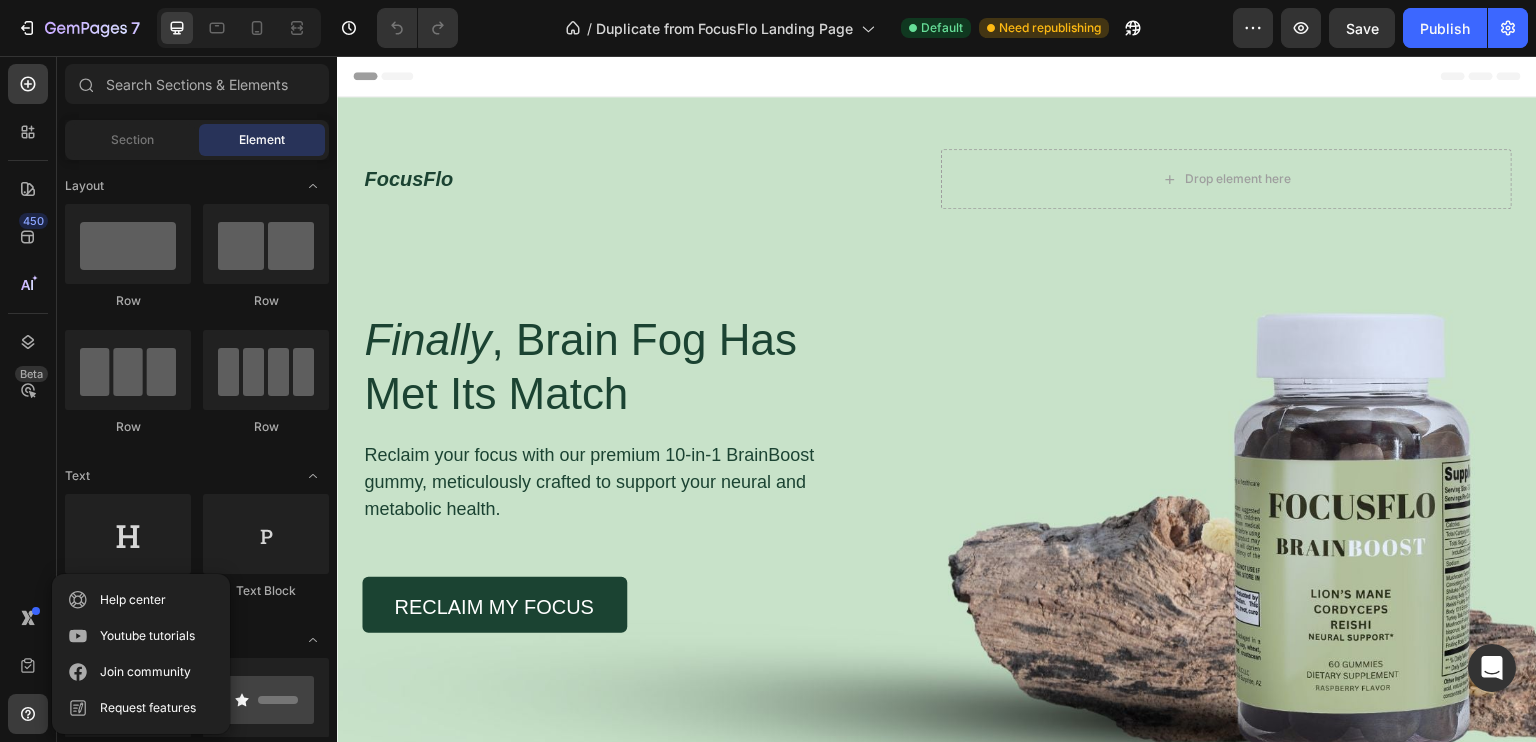 click on "450 Beta" at bounding box center (28, 331) 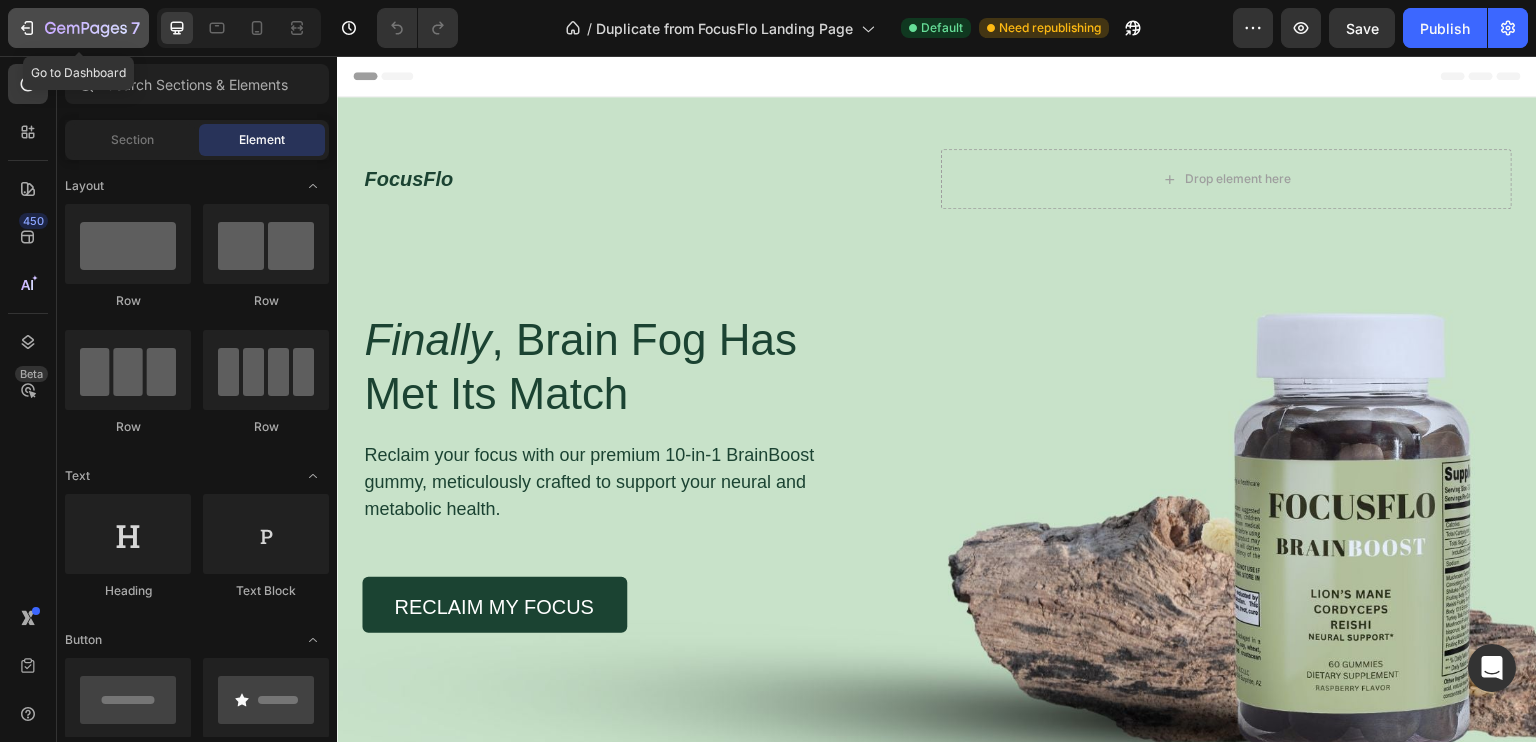 click 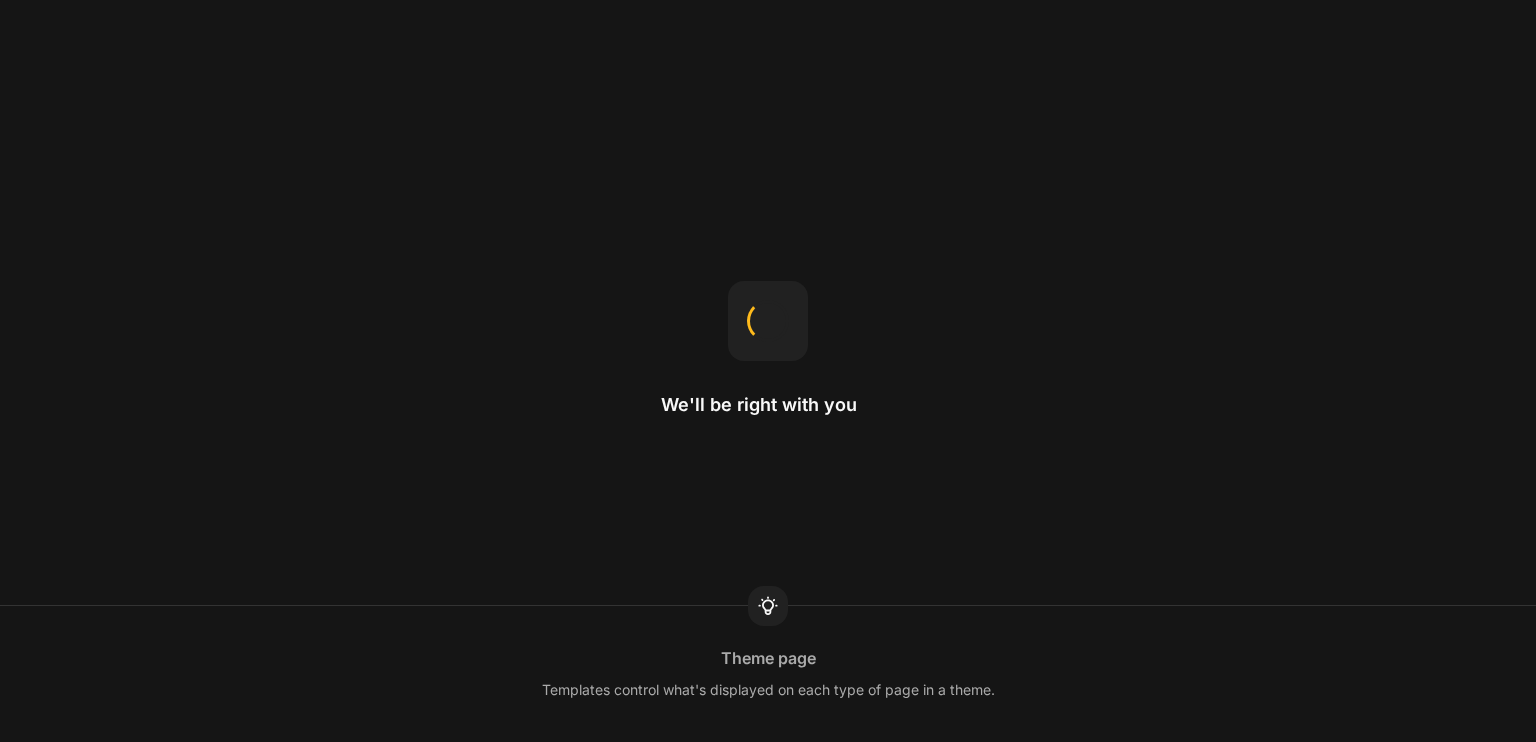 scroll, scrollTop: 0, scrollLeft: 0, axis: both 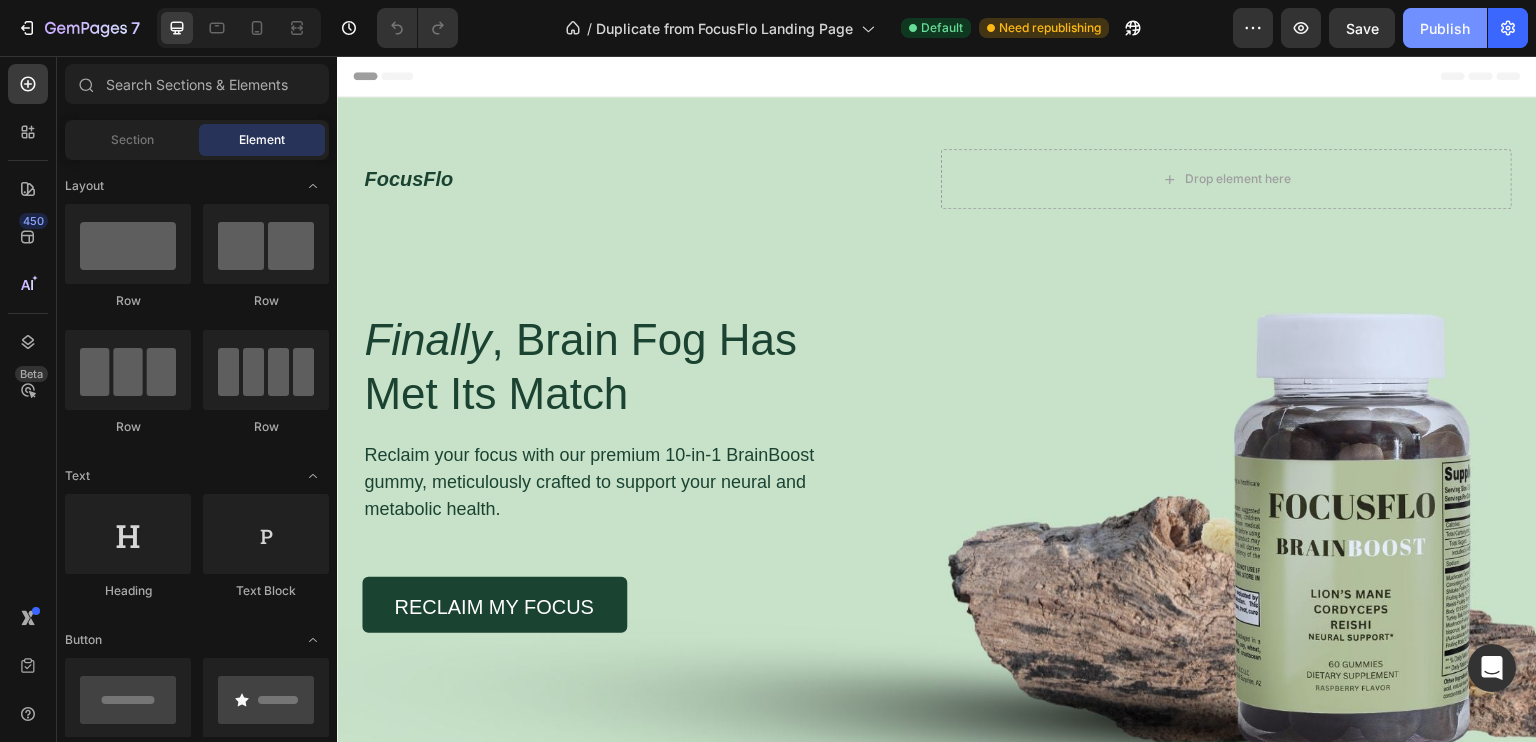 click on "Publish" at bounding box center (1445, 28) 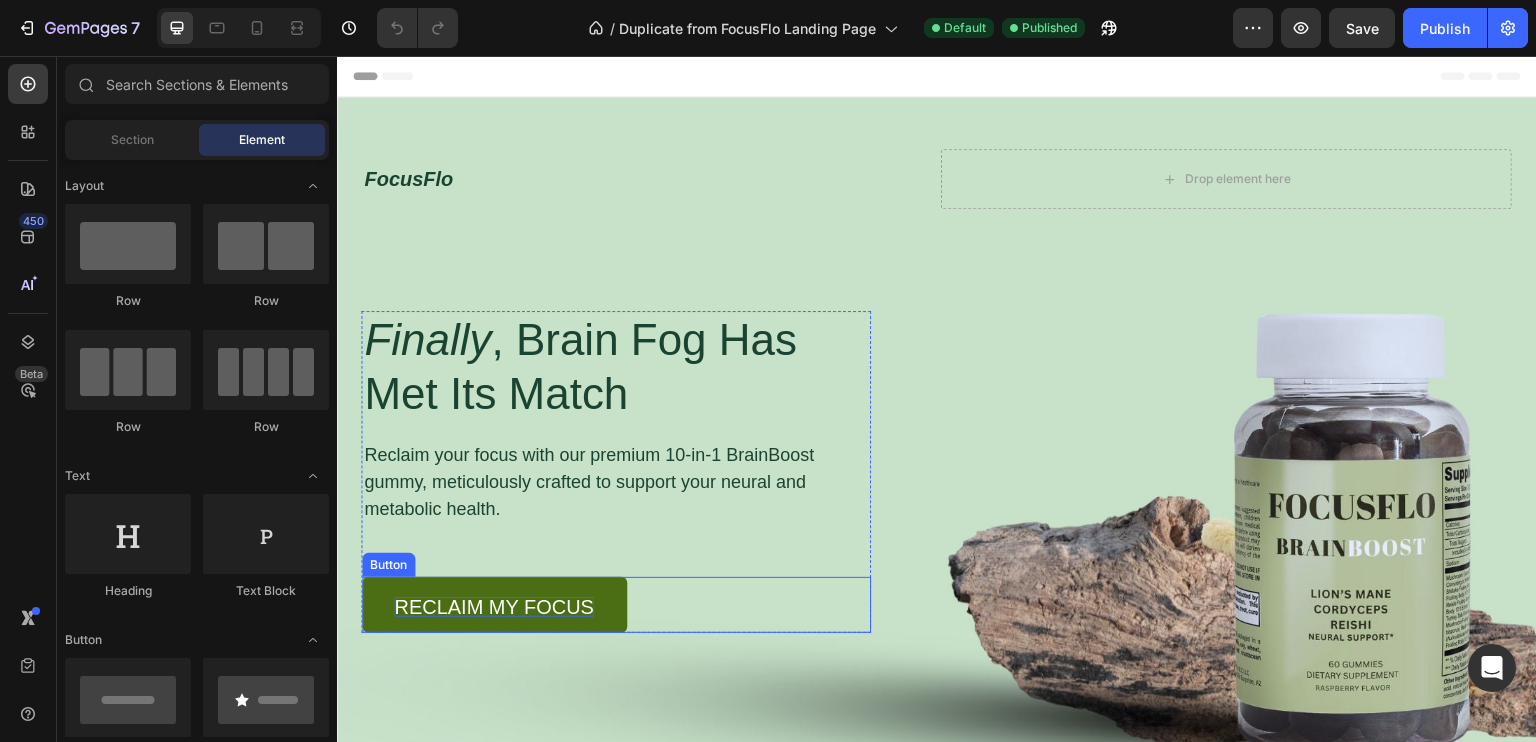 click on "Reclaim My Focus" at bounding box center [494, 607] 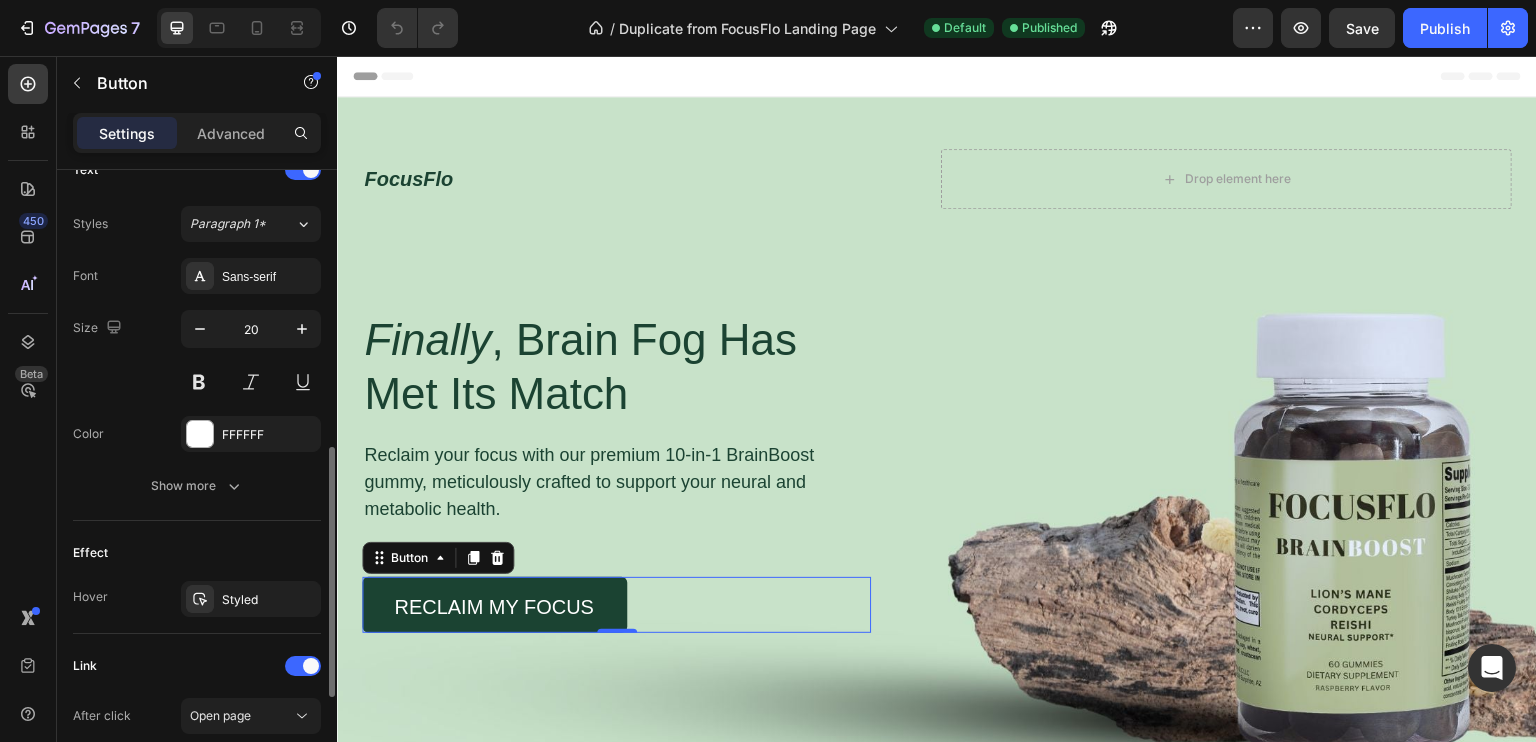 scroll, scrollTop: 957, scrollLeft: 0, axis: vertical 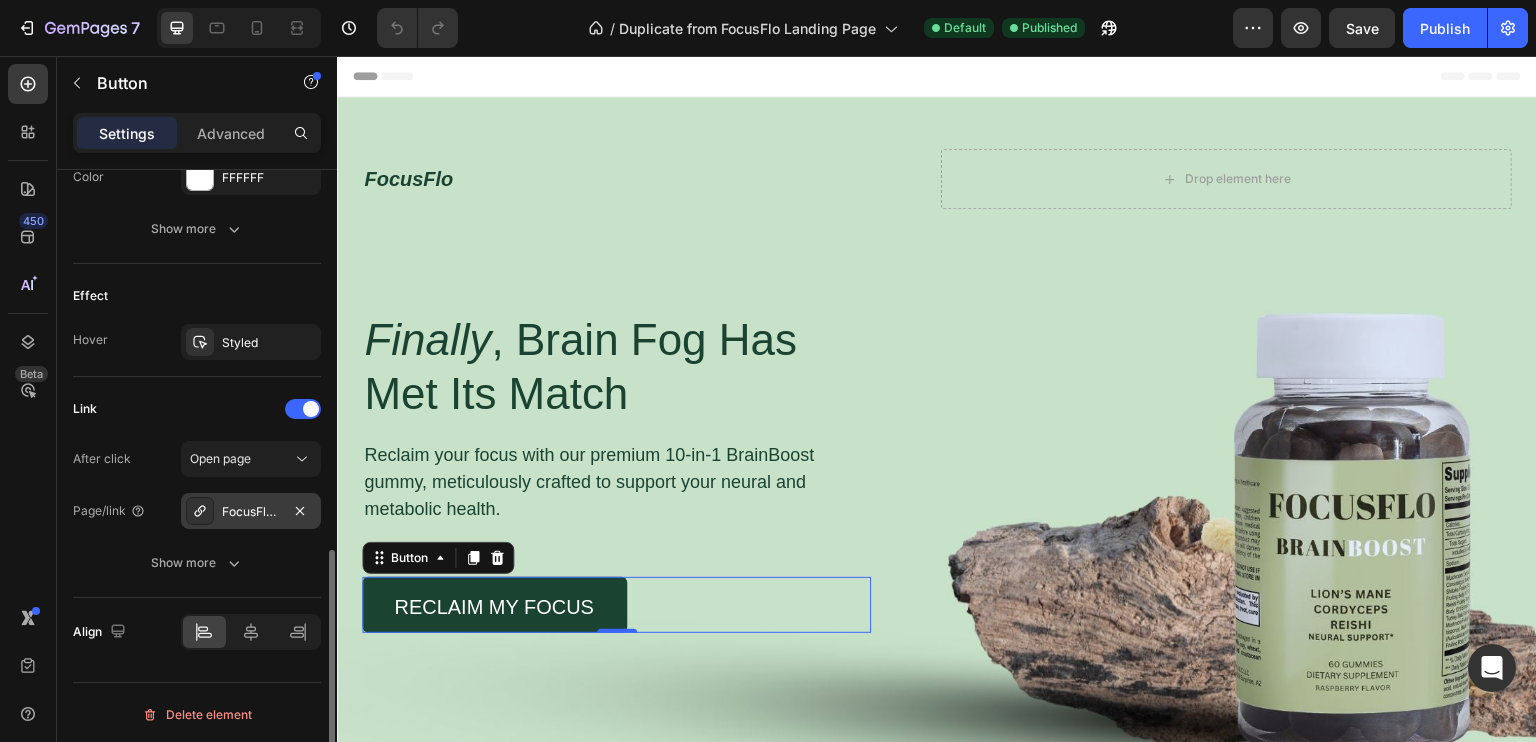 click on "FocusFlo BRAINBOOST" at bounding box center [251, 512] 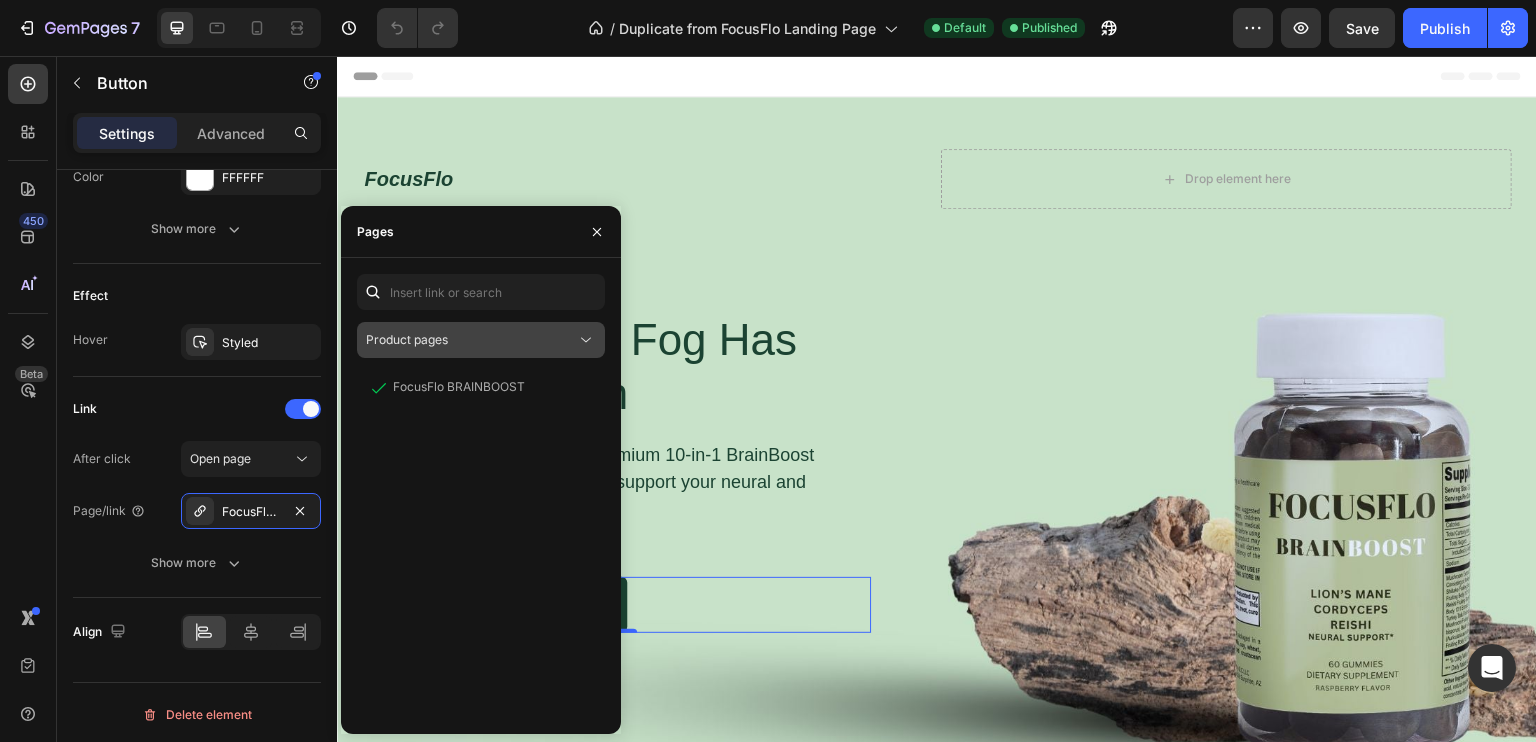 click on "Product pages" at bounding box center (471, 340) 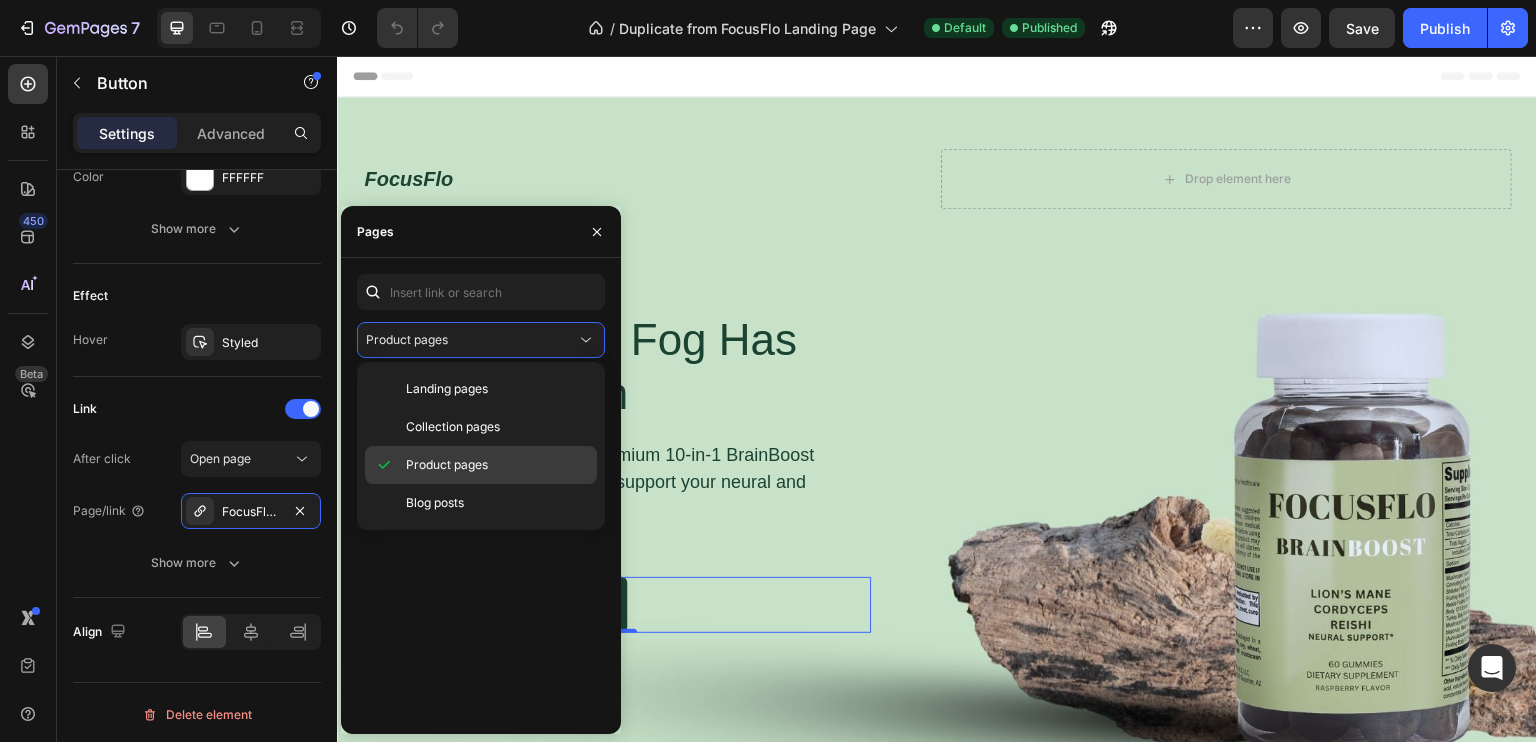 click on "Product pages" at bounding box center (447, 465) 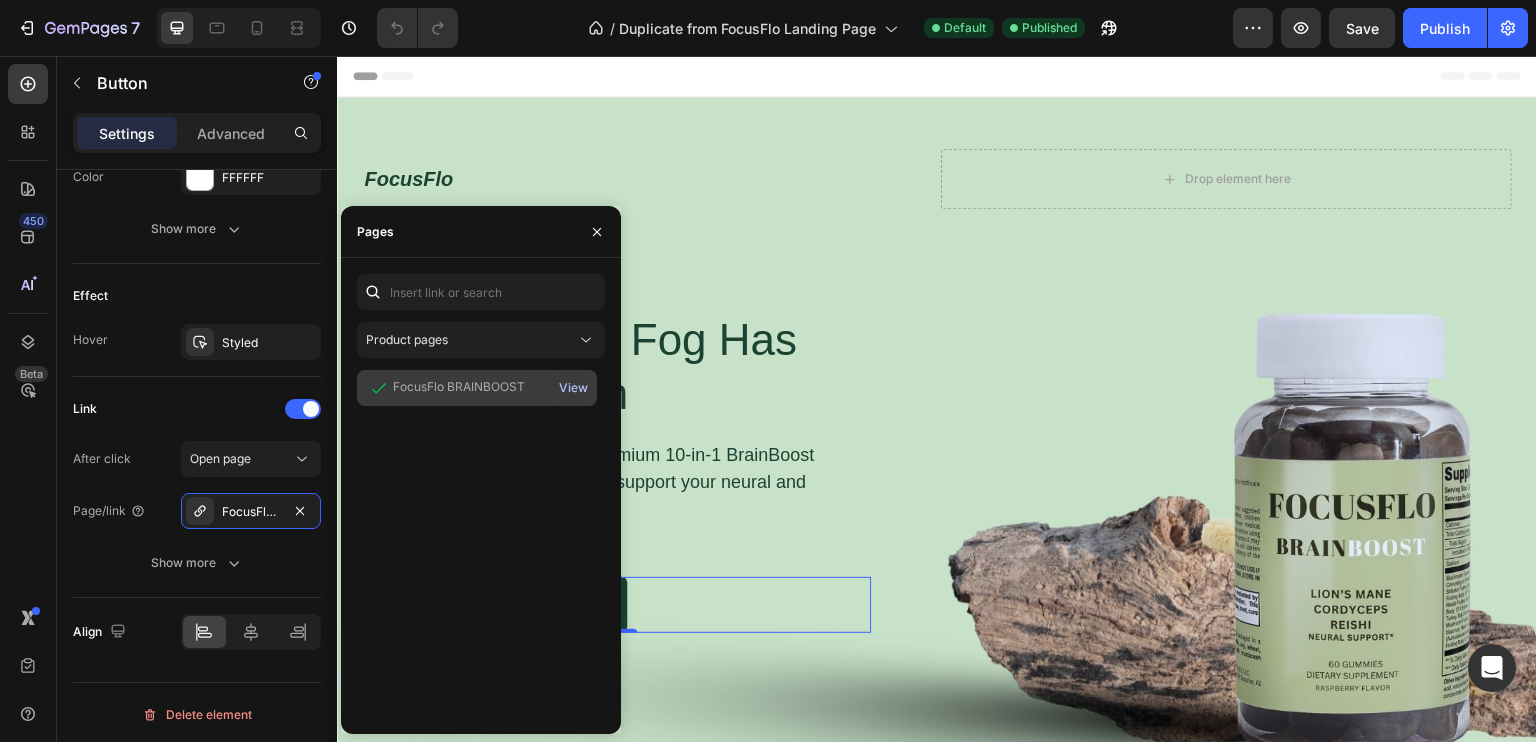 click on "View" at bounding box center [573, 388] 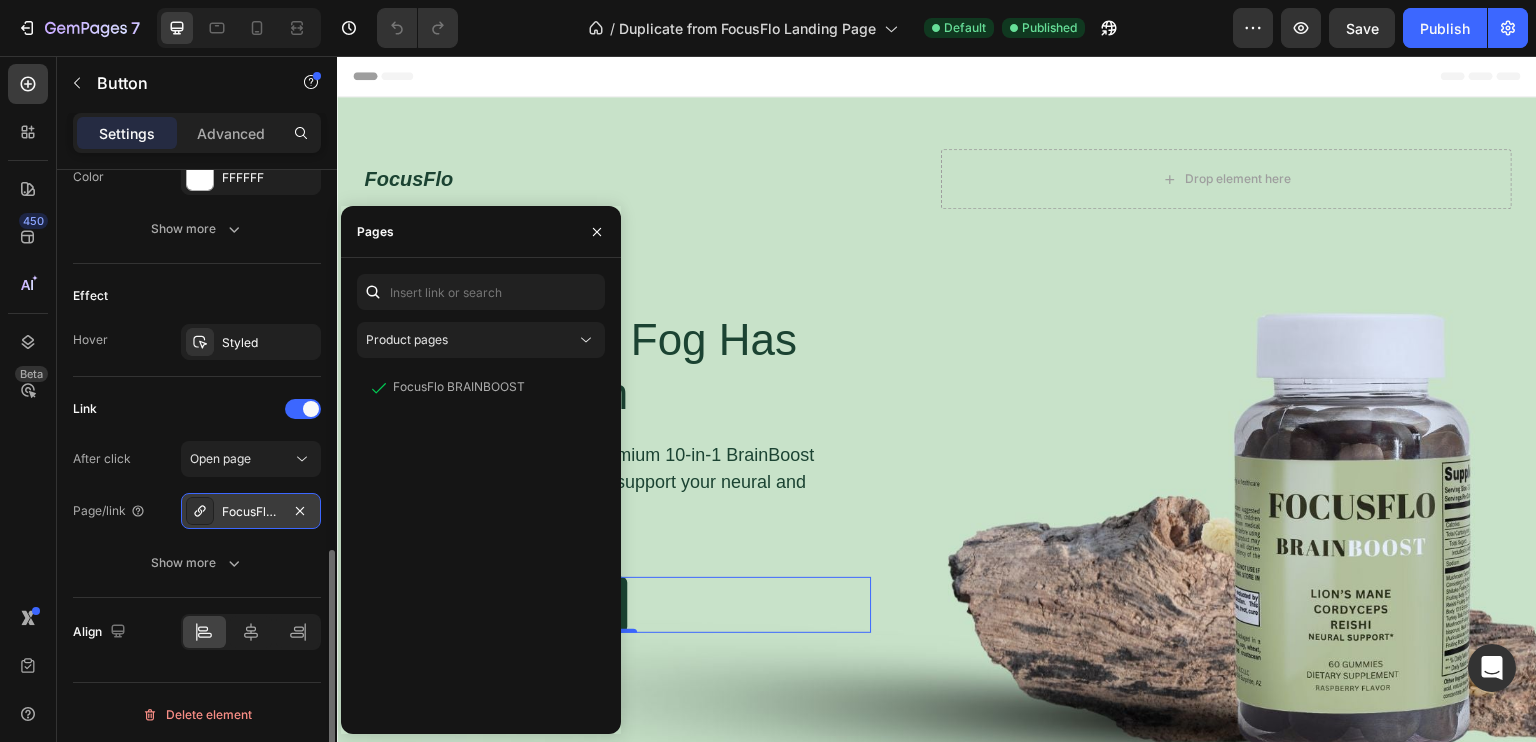 click on "FocusFlo BRAINBOOST" at bounding box center [251, 512] 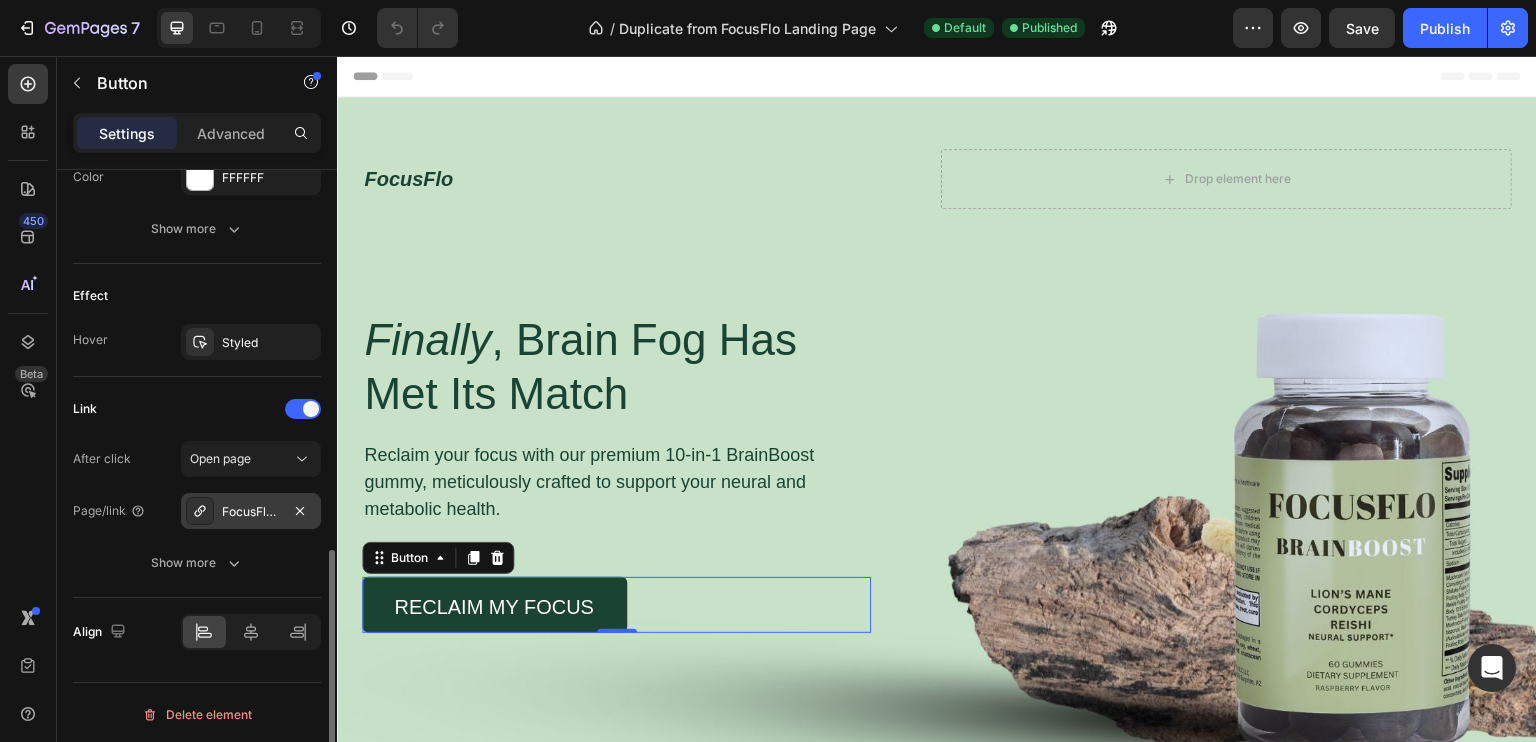 click on "FocusFlo BRAINBOOST" at bounding box center [251, 512] 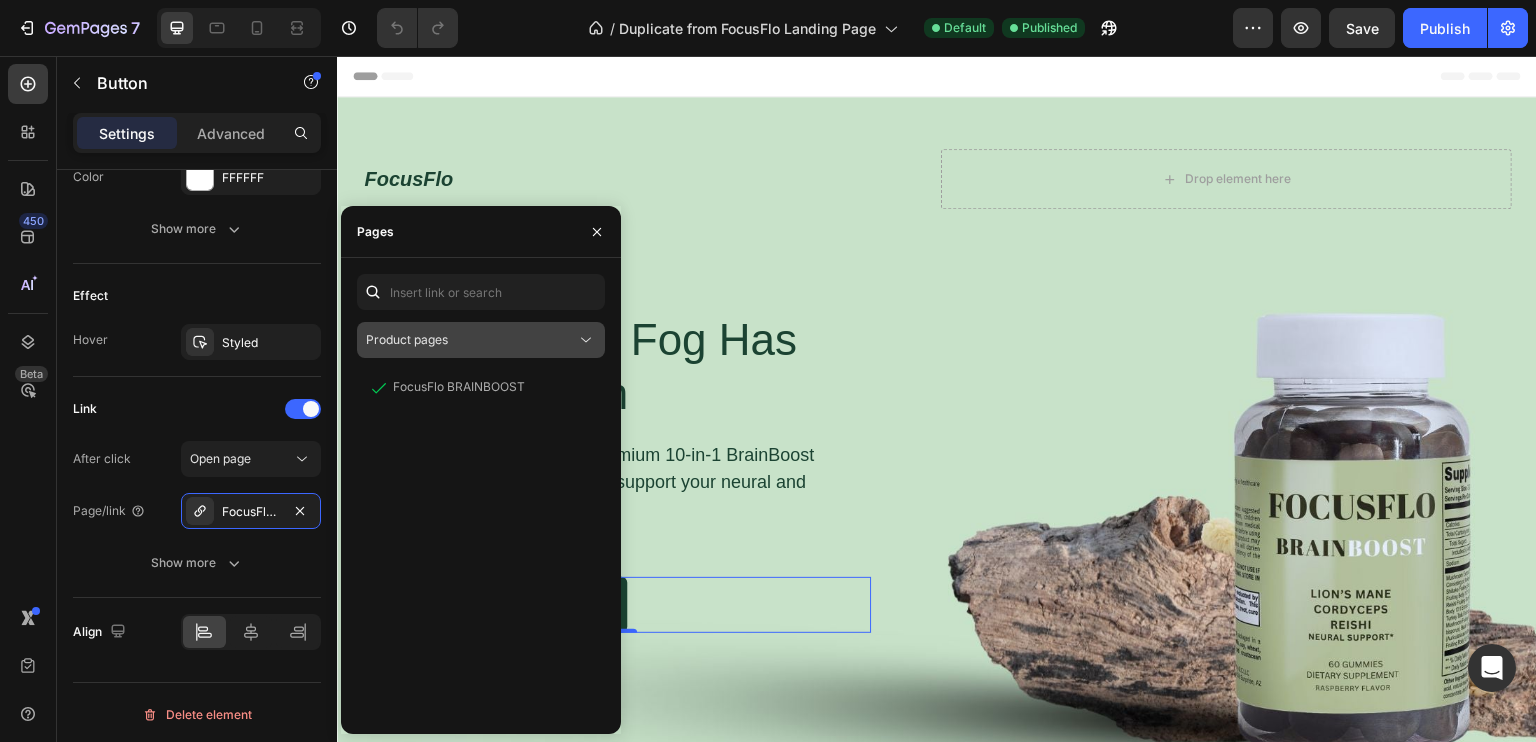 click on "Product pages" at bounding box center (481, 340) 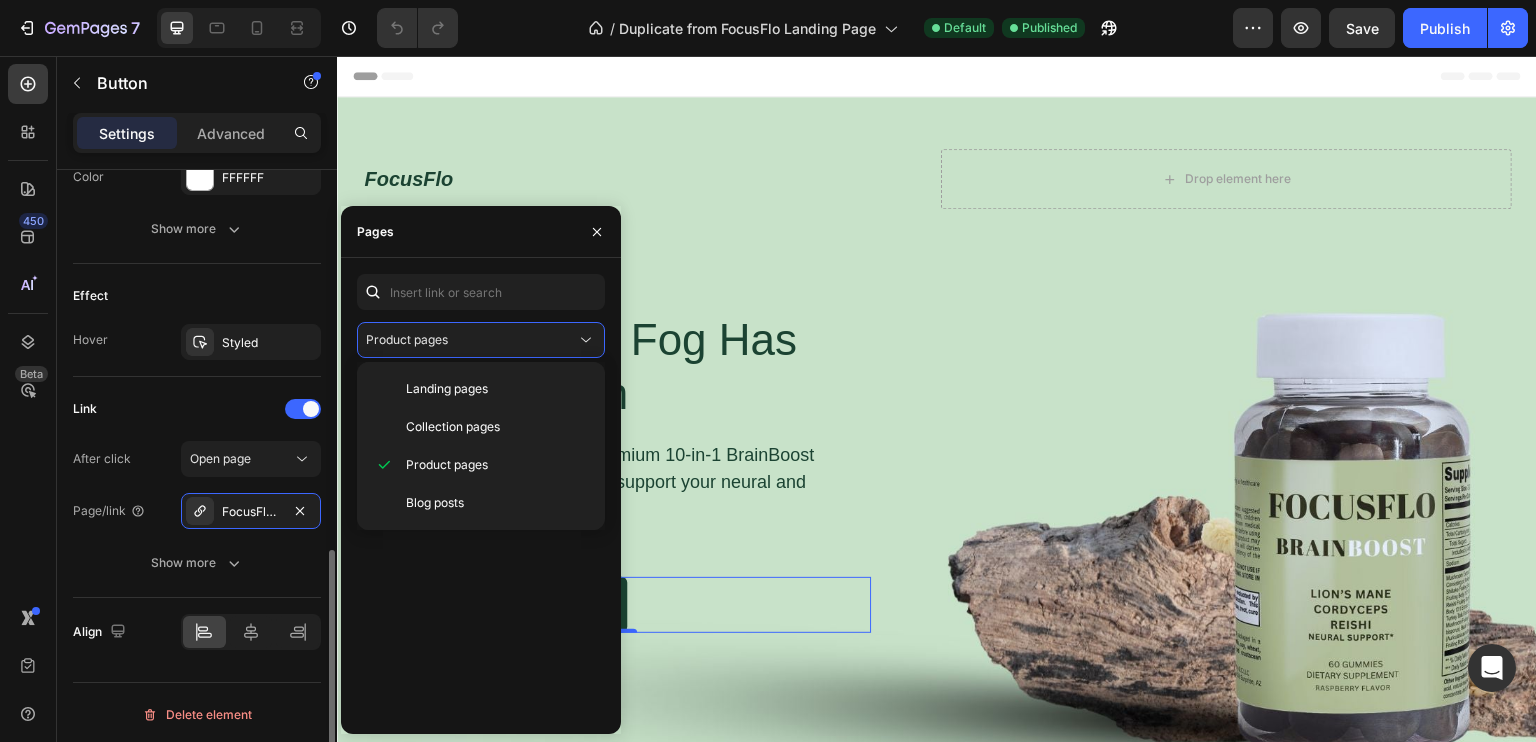 click on "Link" at bounding box center (197, 409) 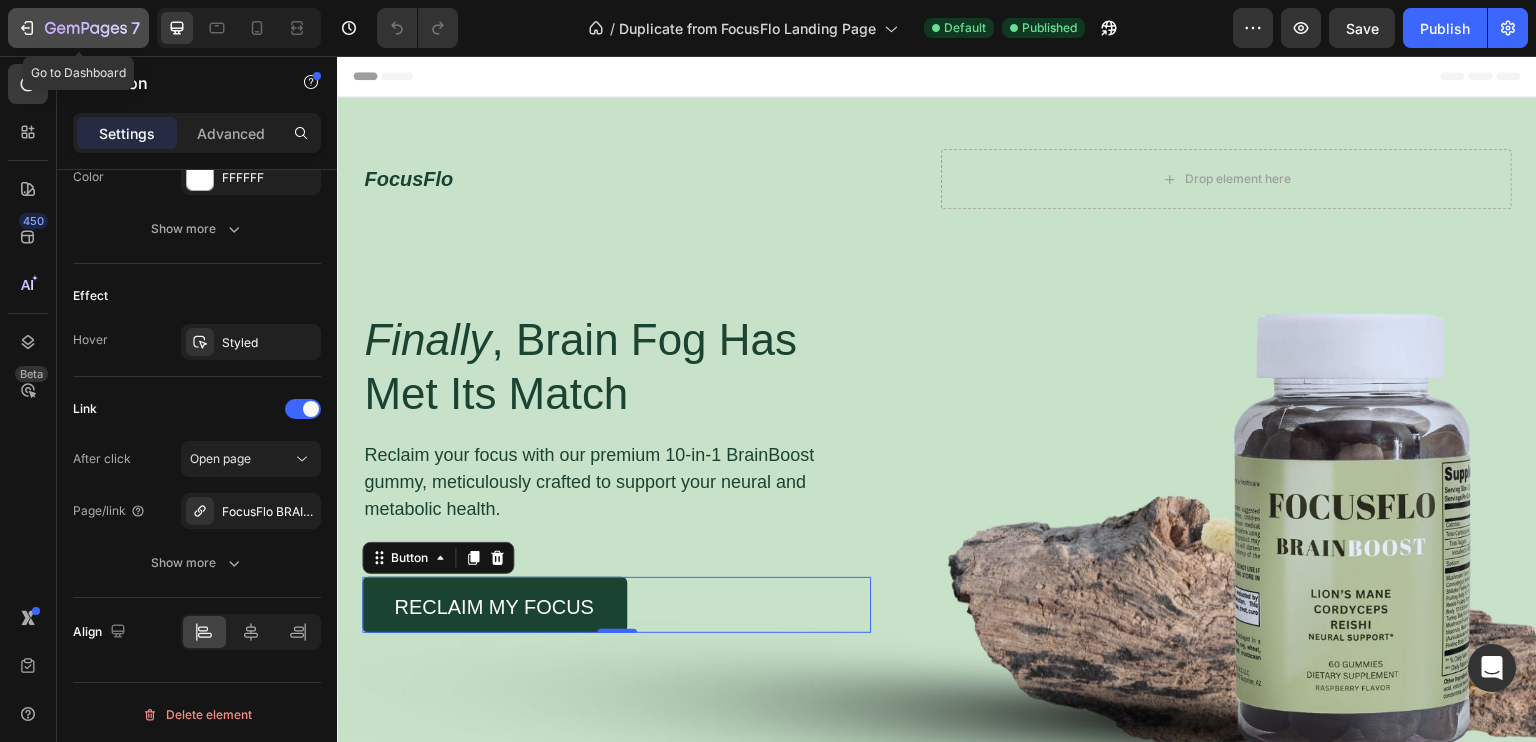 click on "7" 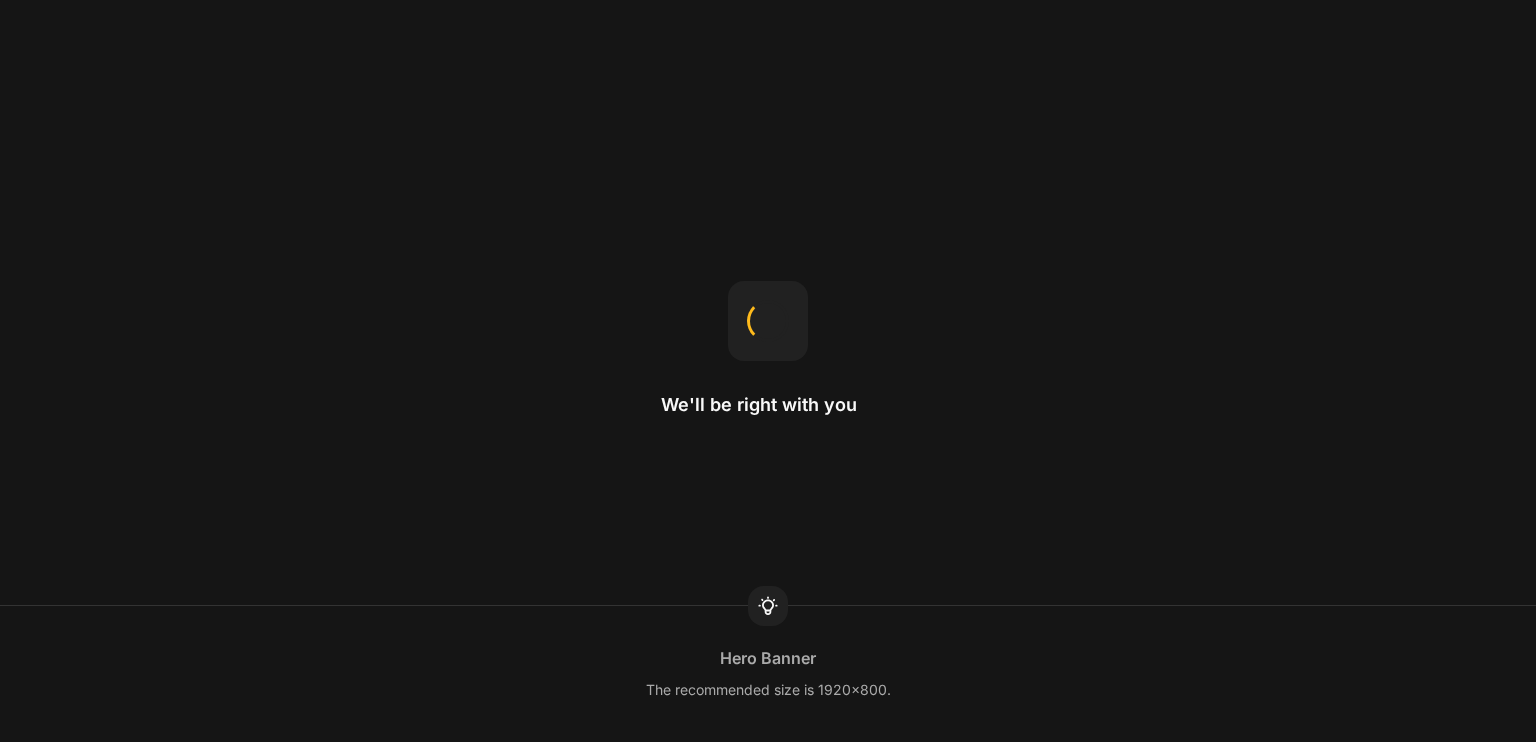 scroll, scrollTop: 0, scrollLeft: 0, axis: both 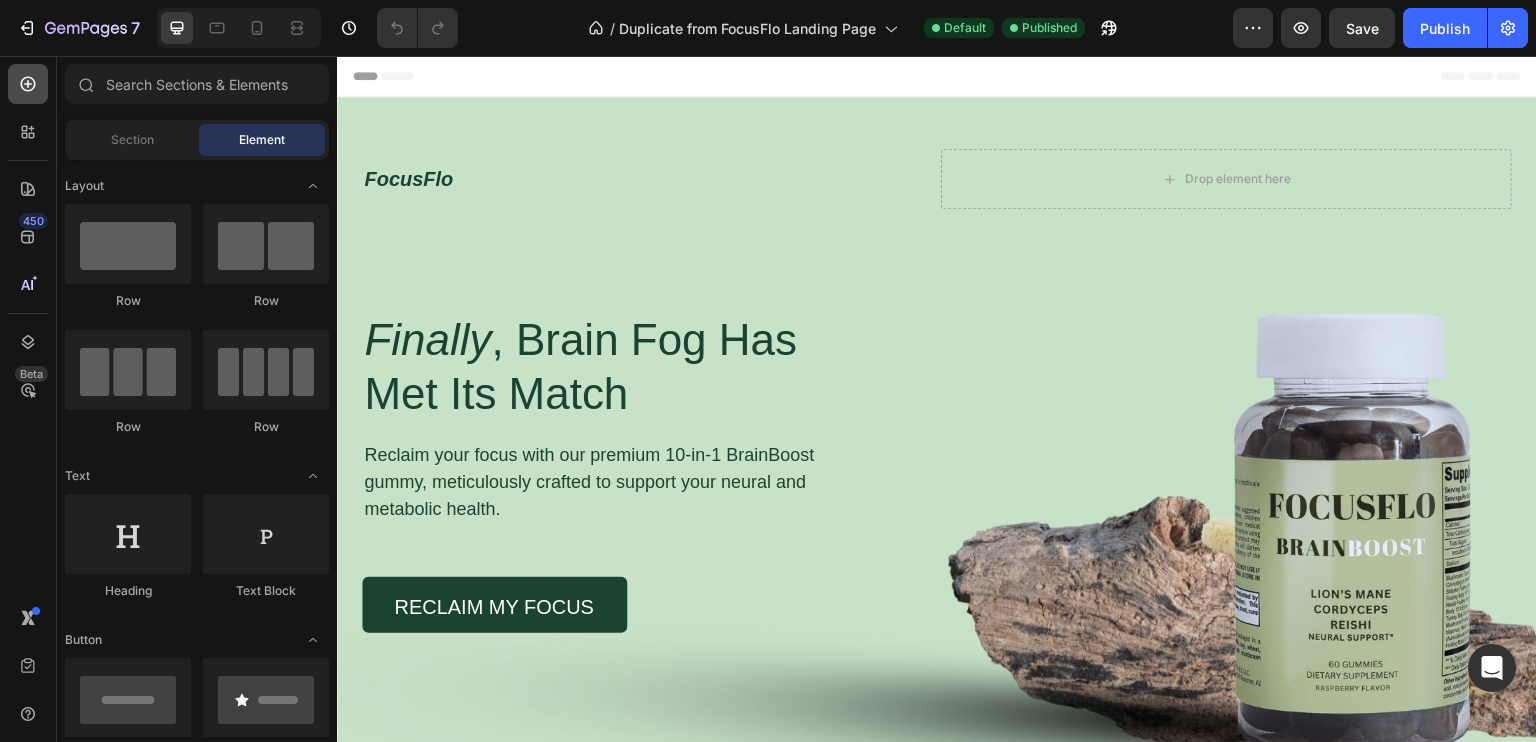 click 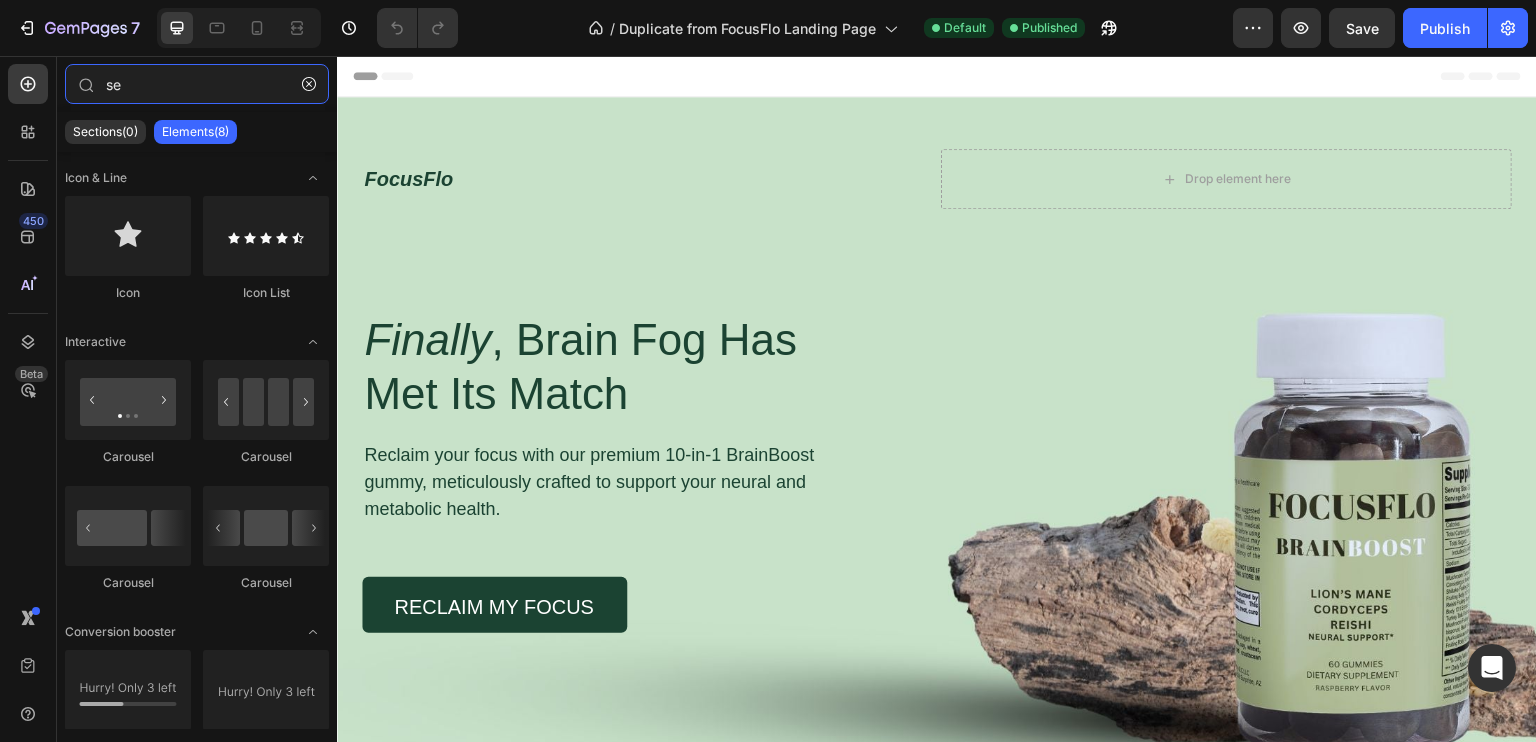 type on "s" 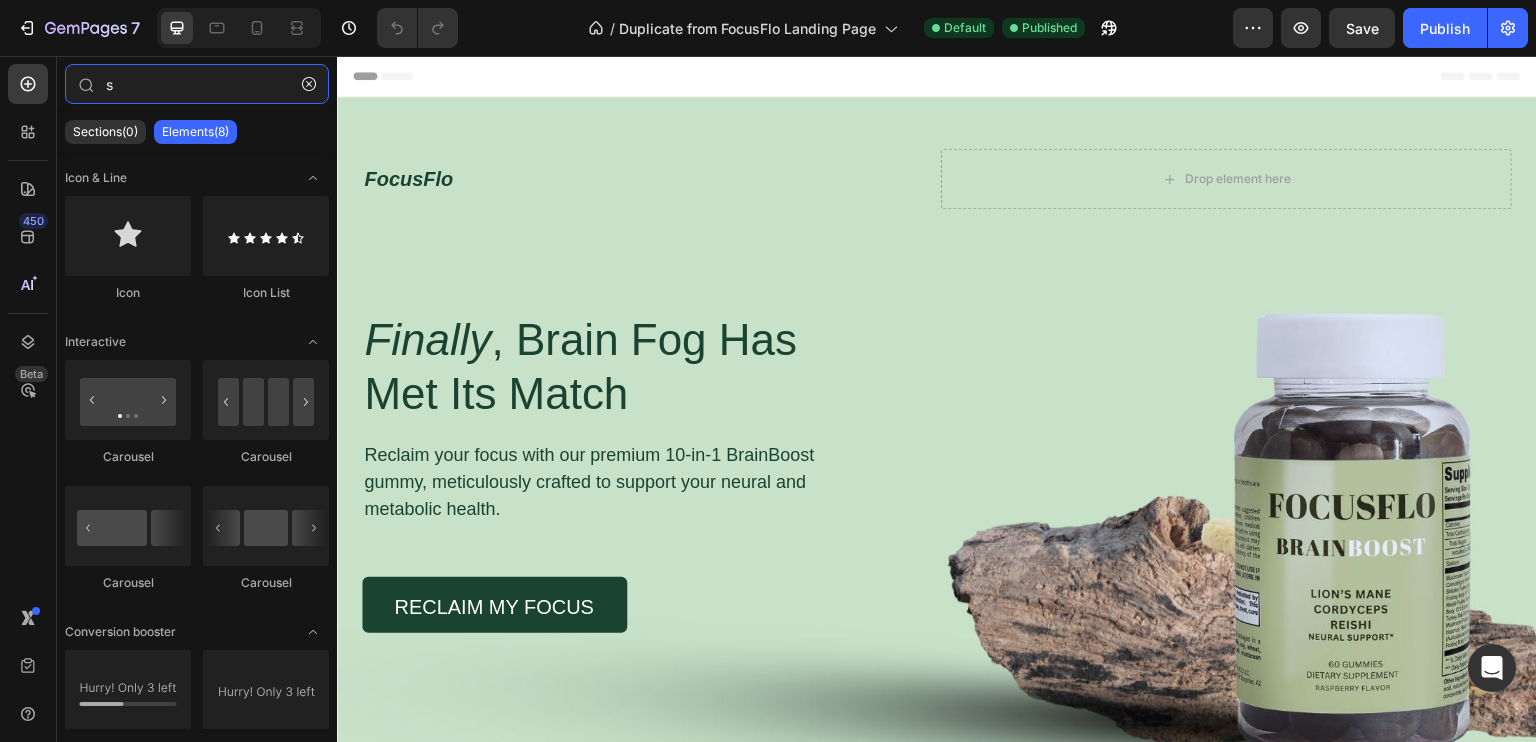 type 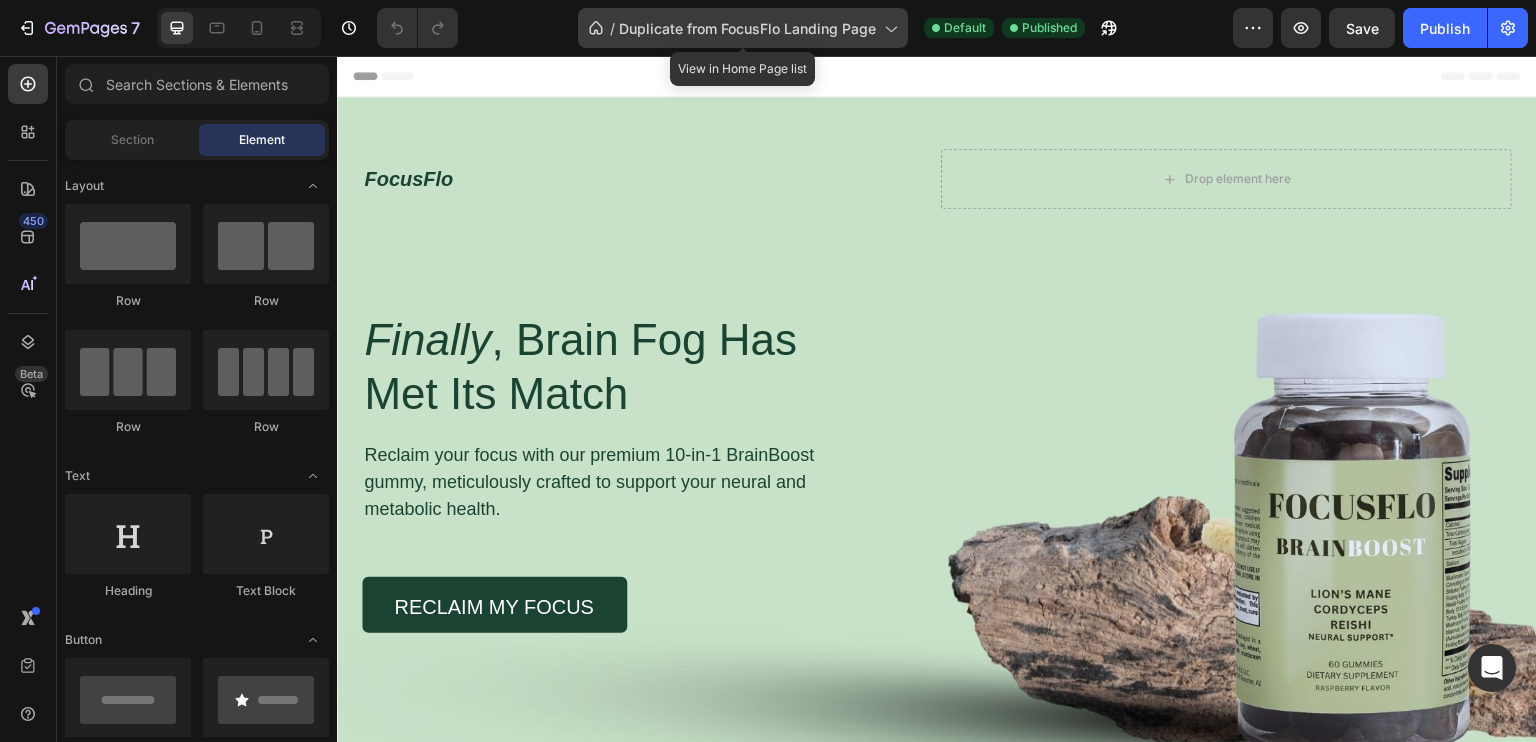 click on "Duplicate from FocusFlo Landing Page" at bounding box center [747, 28] 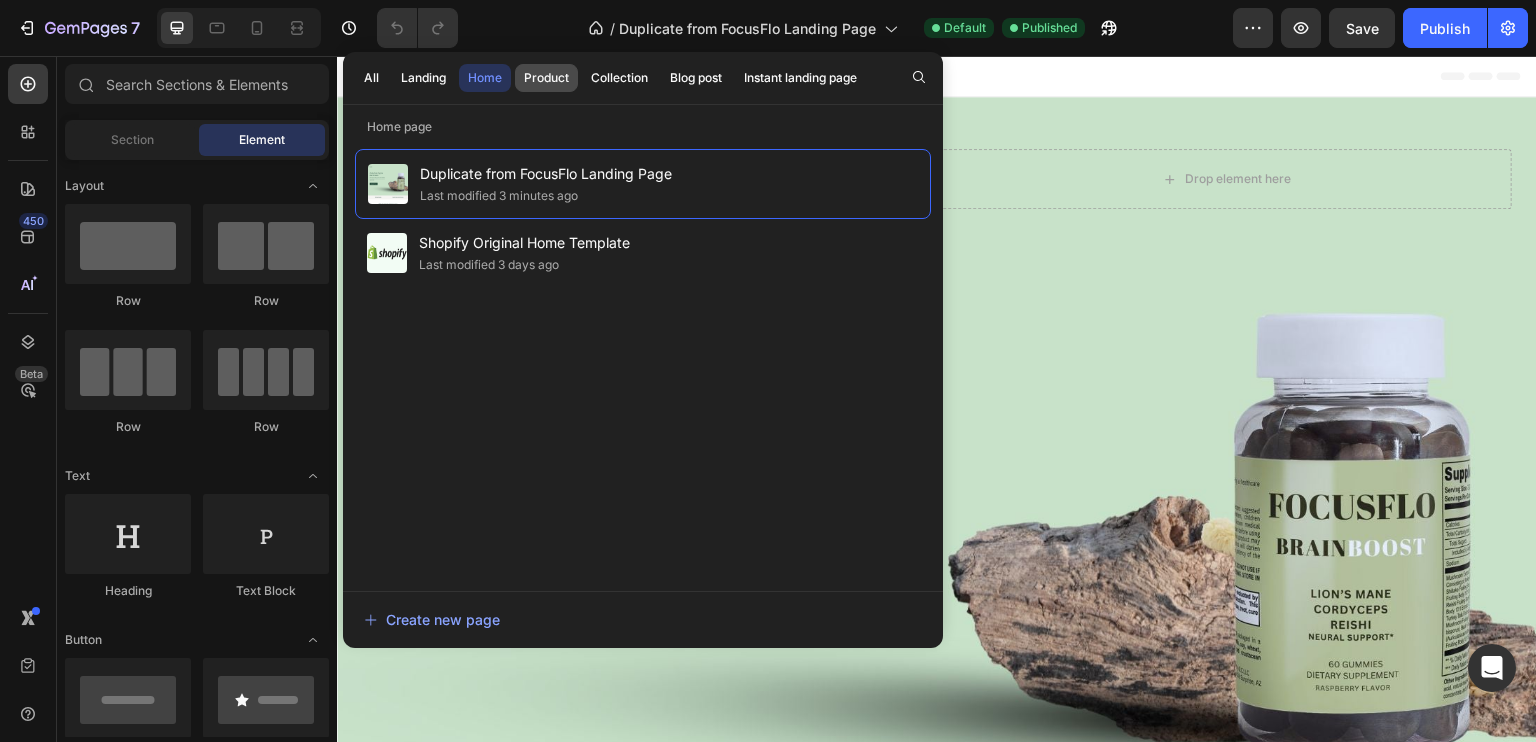 click on "Product" at bounding box center [546, 78] 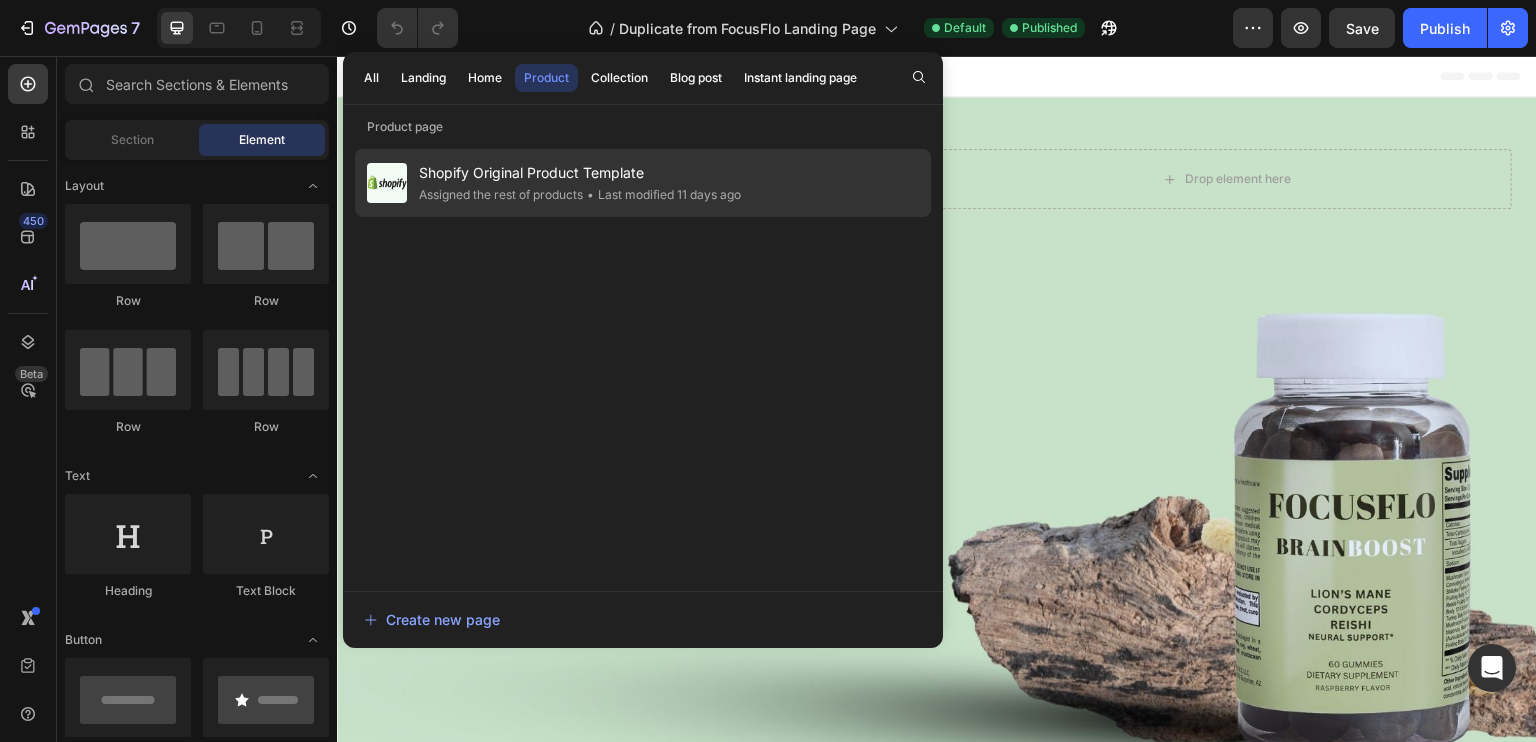 click on "Shopify Original Product Template" at bounding box center (580, 173) 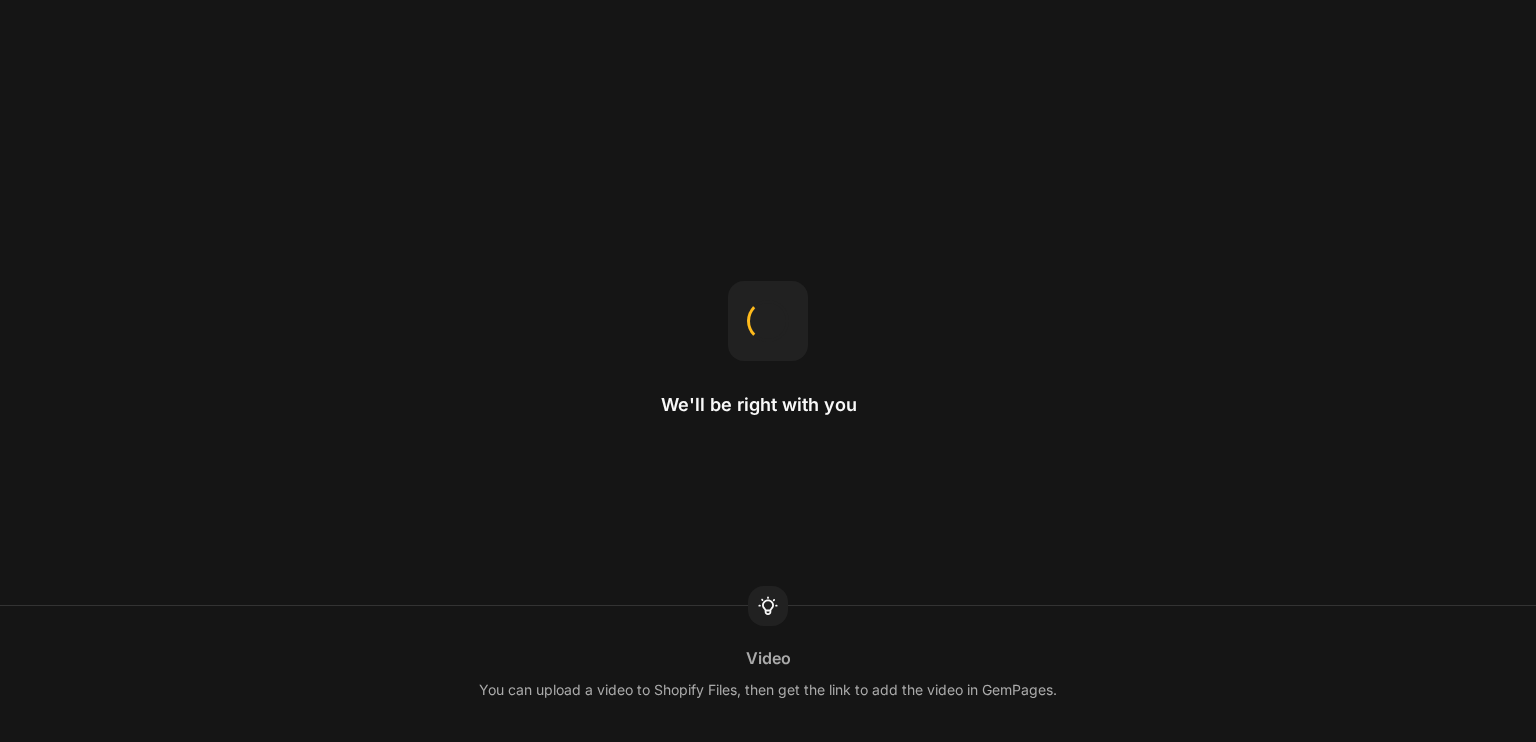 scroll, scrollTop: 0, scrollLeft: 0, axis: both 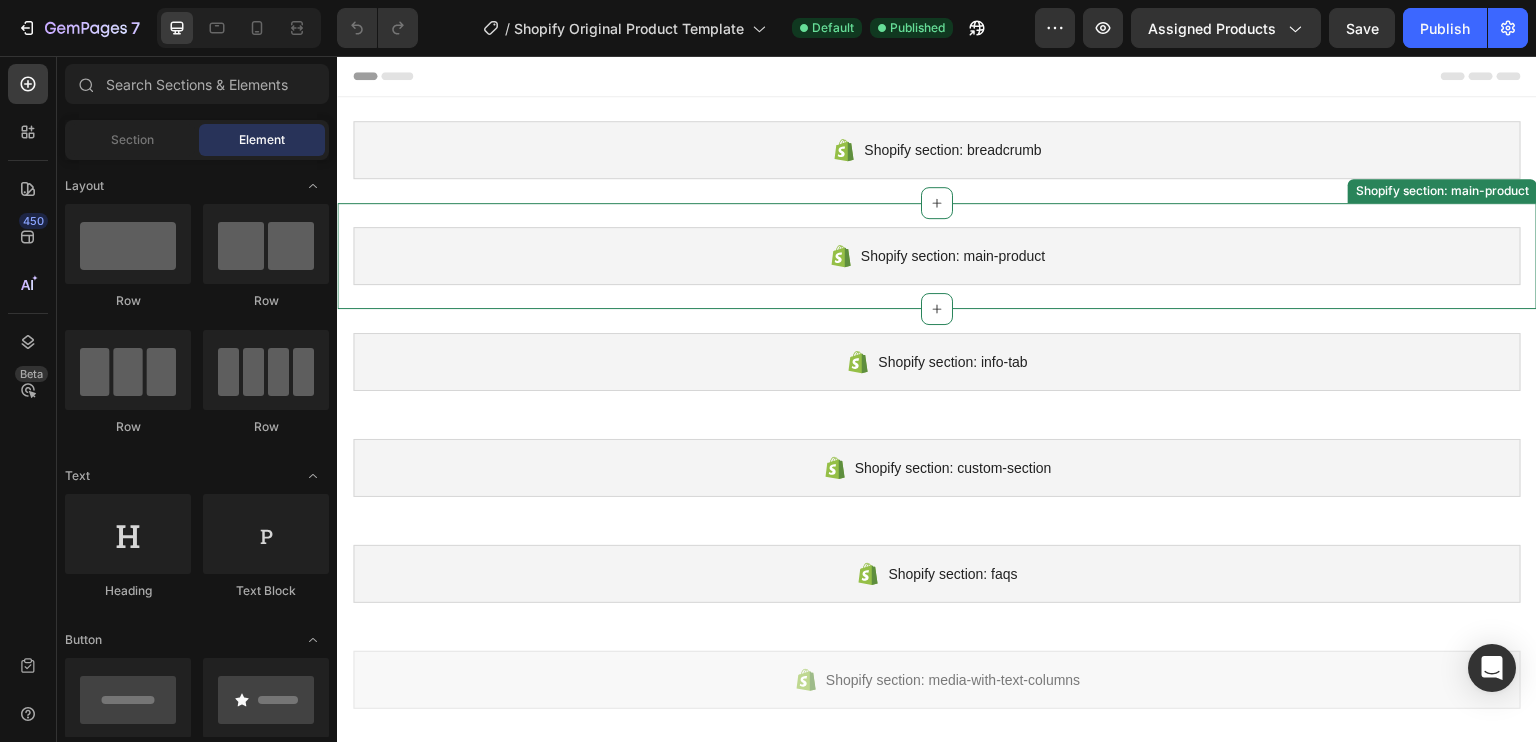 click on "Shopify section: main-product" at bounding box center [953, 256] 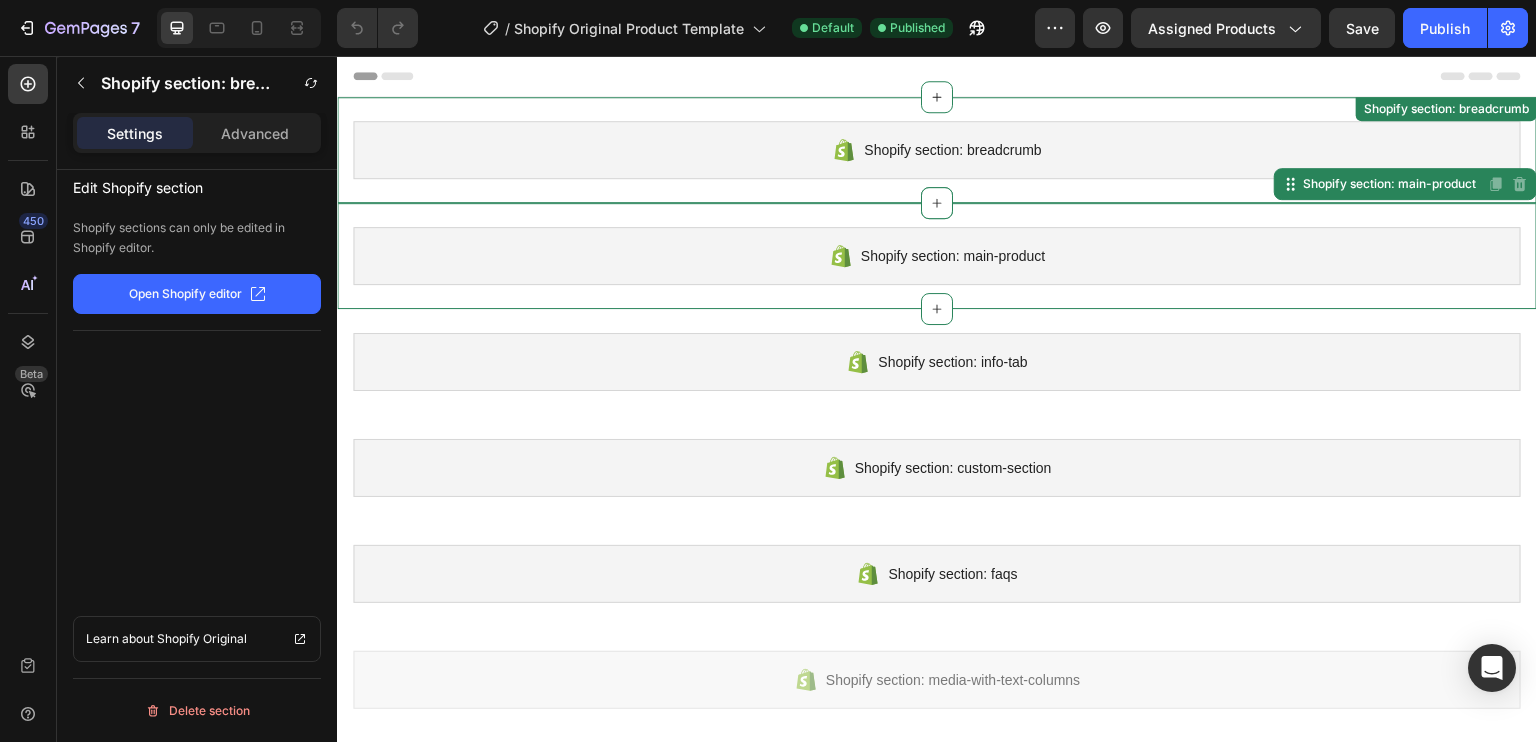click on "Shopify section: breadcrumb" at bounding box center (937, 150) 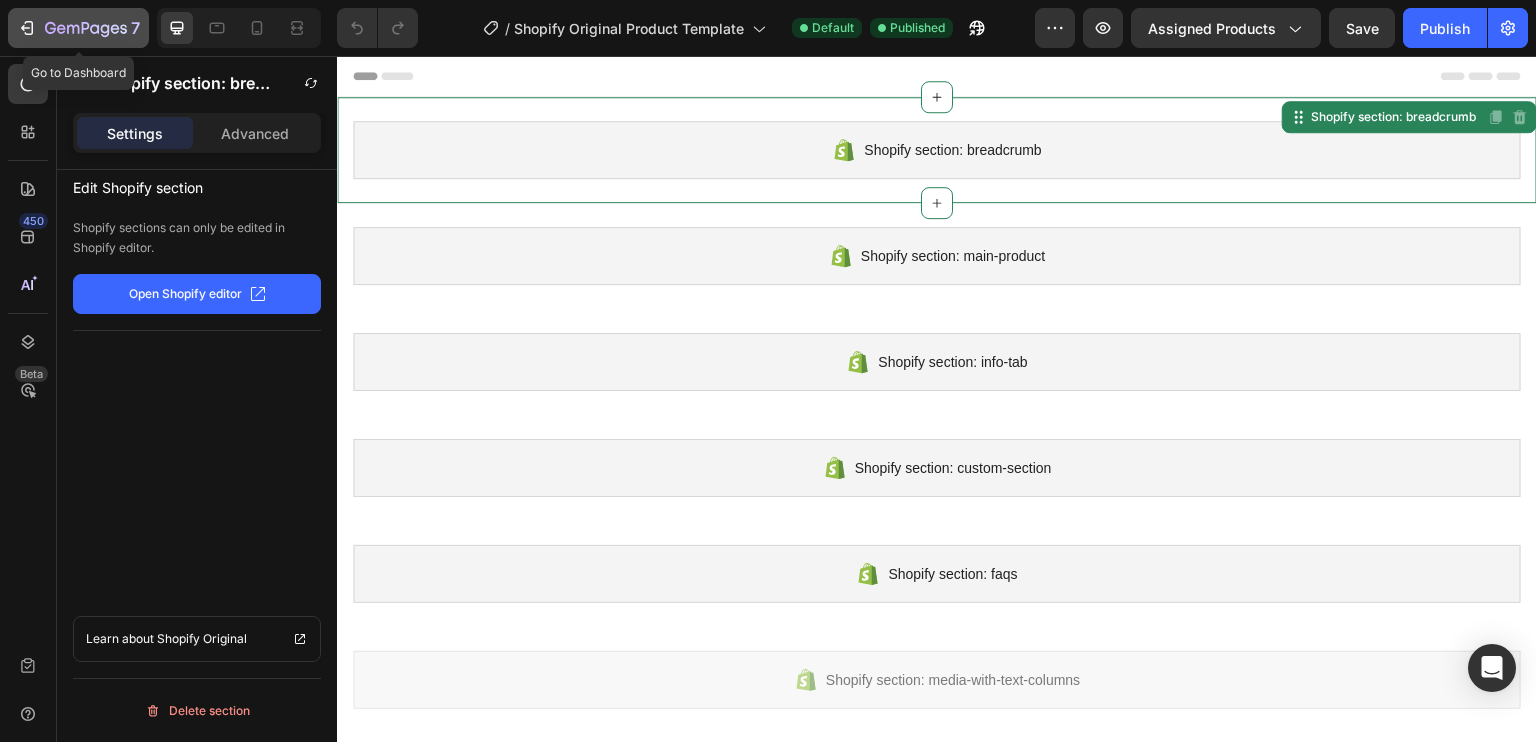 click 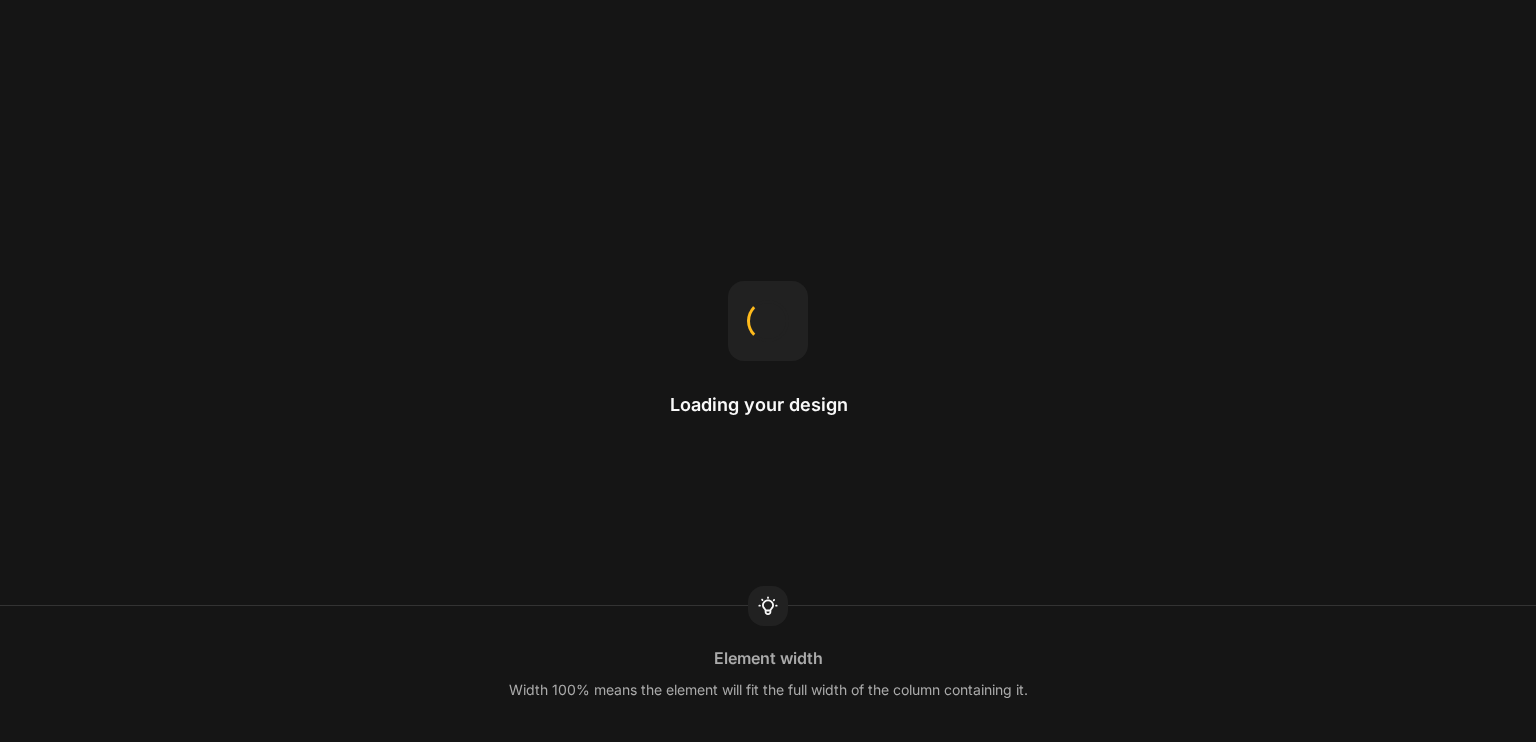 scroll, scrollTop: 0, scrollLeft: 0, axis: both 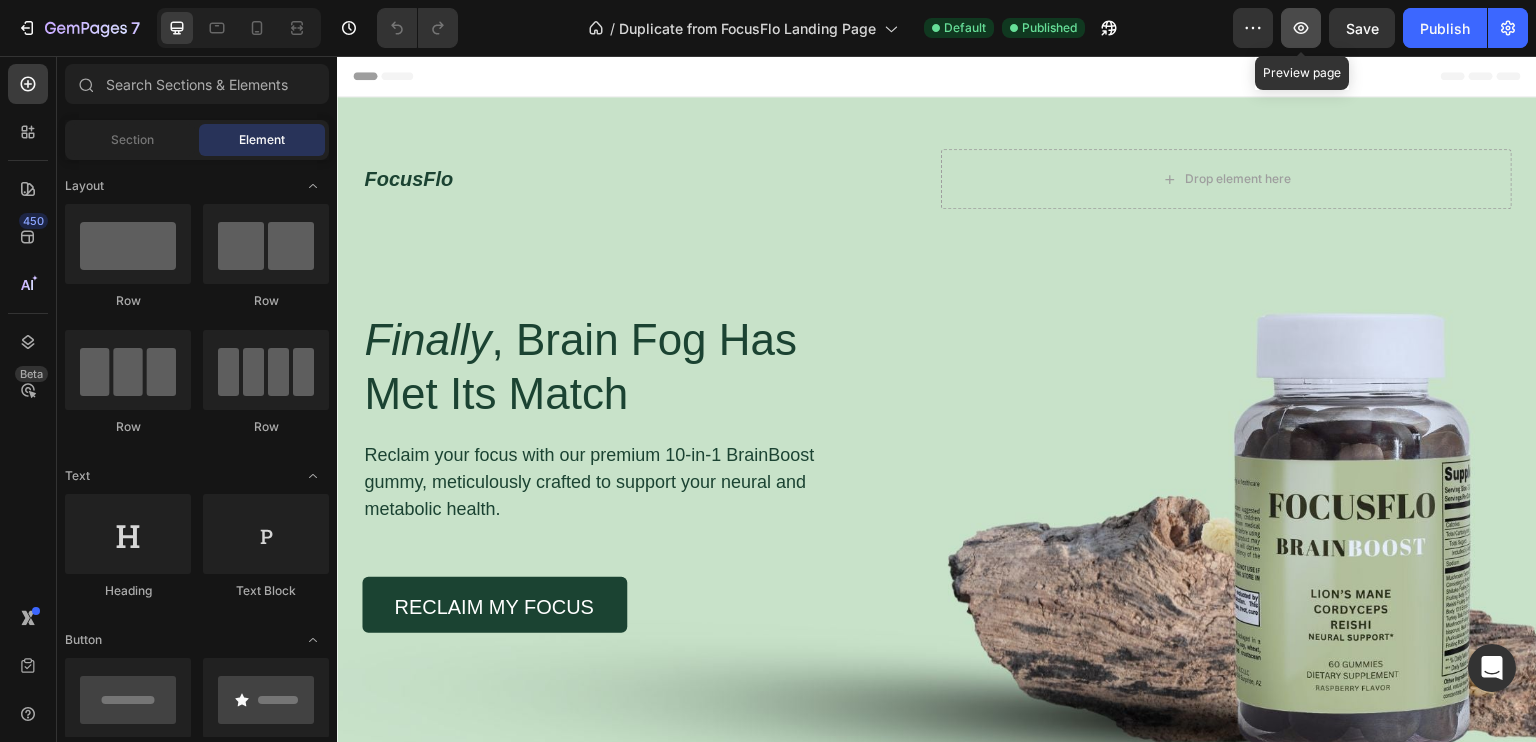 click 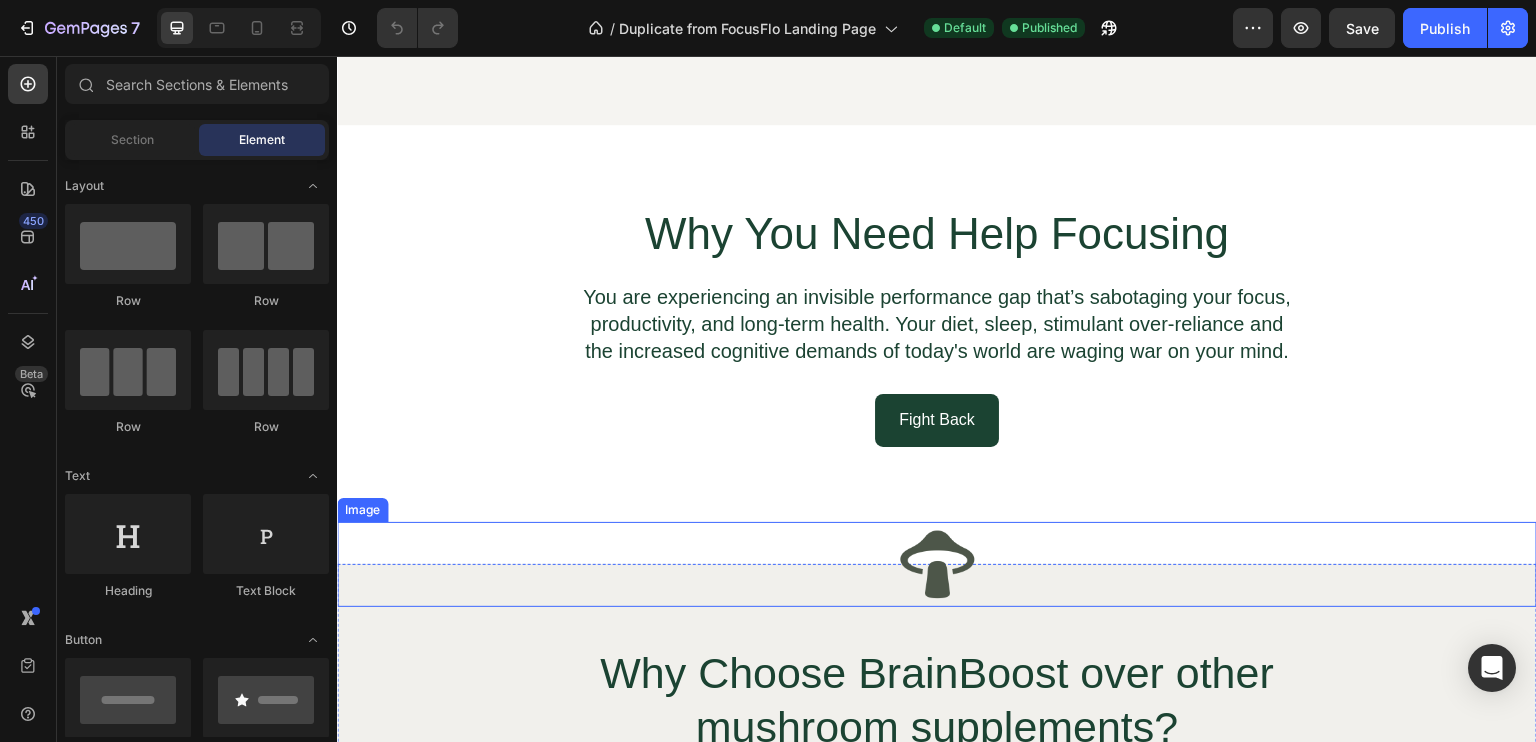 scroll, scrollTop: 1000, scrollLeft: 0, axis: vertical 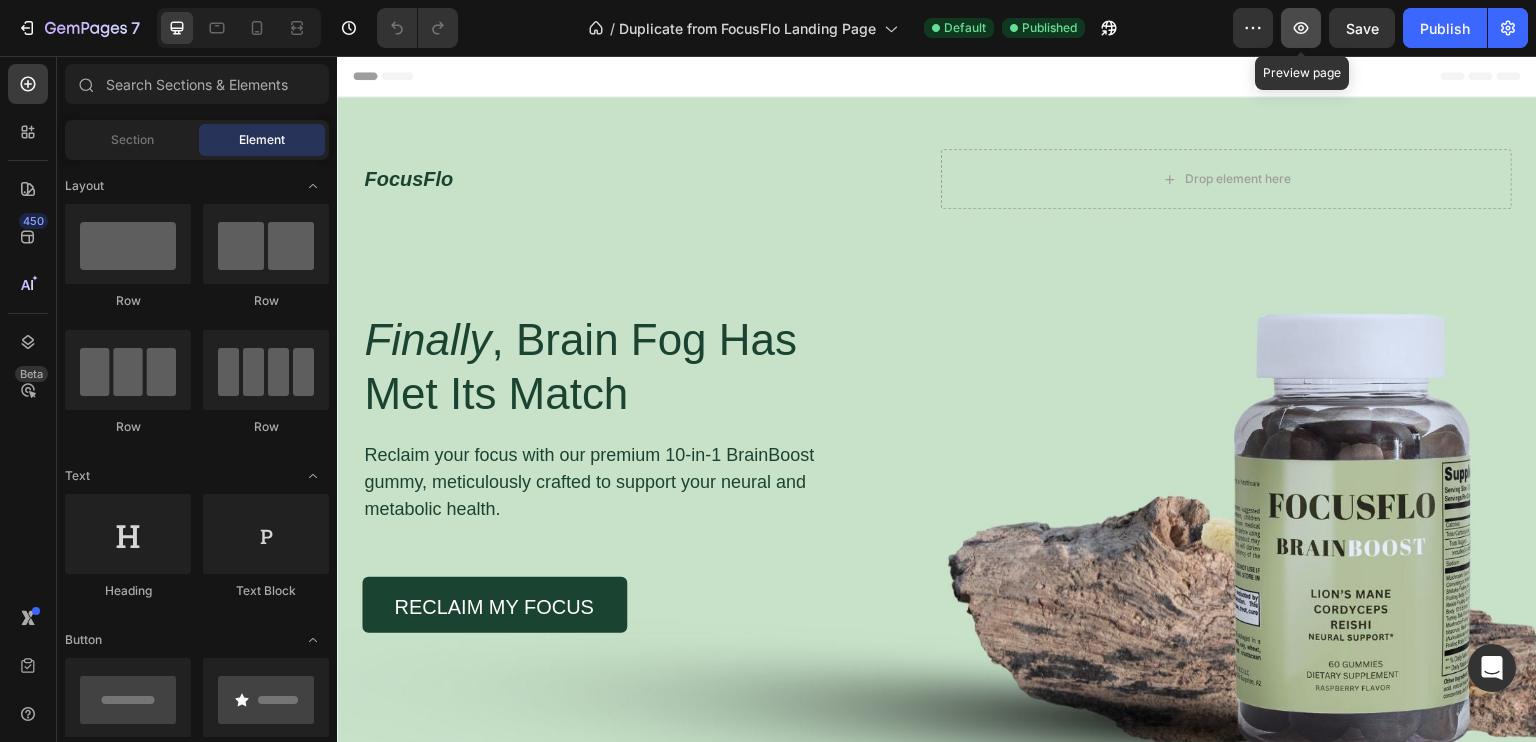 click 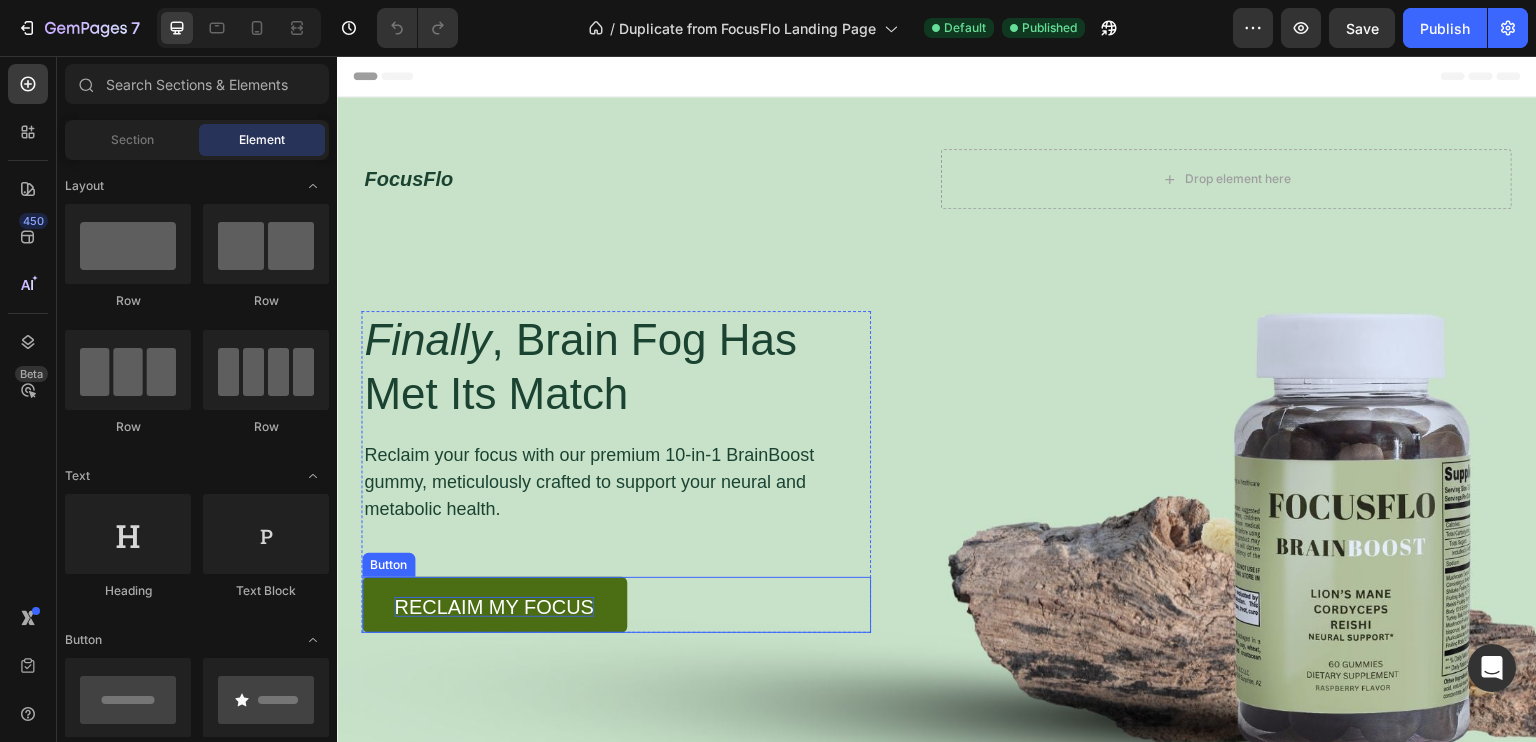 click on "Reclaim My Focus" at bounding box center [494, 607] 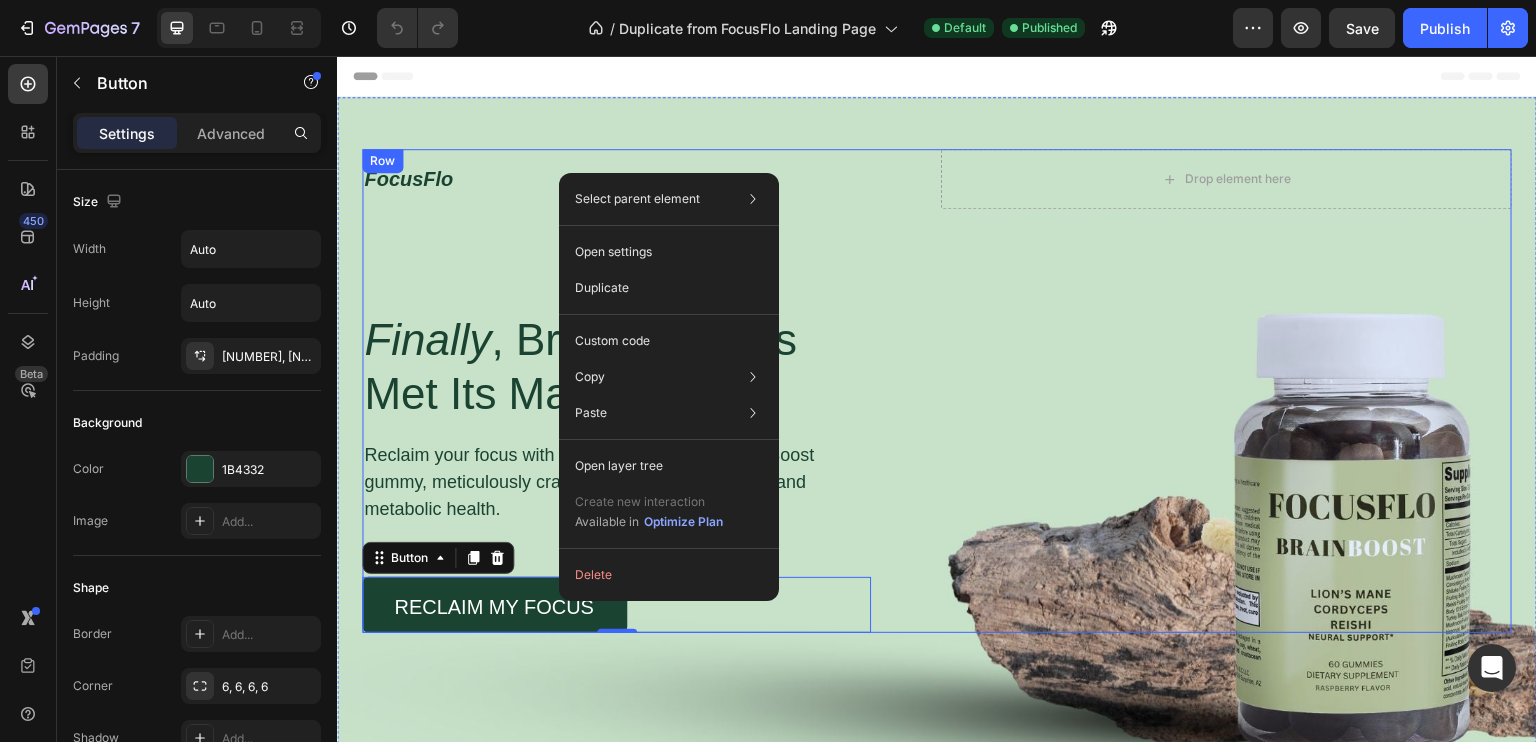 click on "FocusFlo Text Block
Drop element here Row Finally , Brain Fog Has Met Its Match Heading Reclaim your focus with our premium 10-in-1 BrainBoost gummy, meticulously crafted to support your neural and metabolic health. Text Block Reclaim My Focus Button   0 Row" at bounding box center (937, 391) 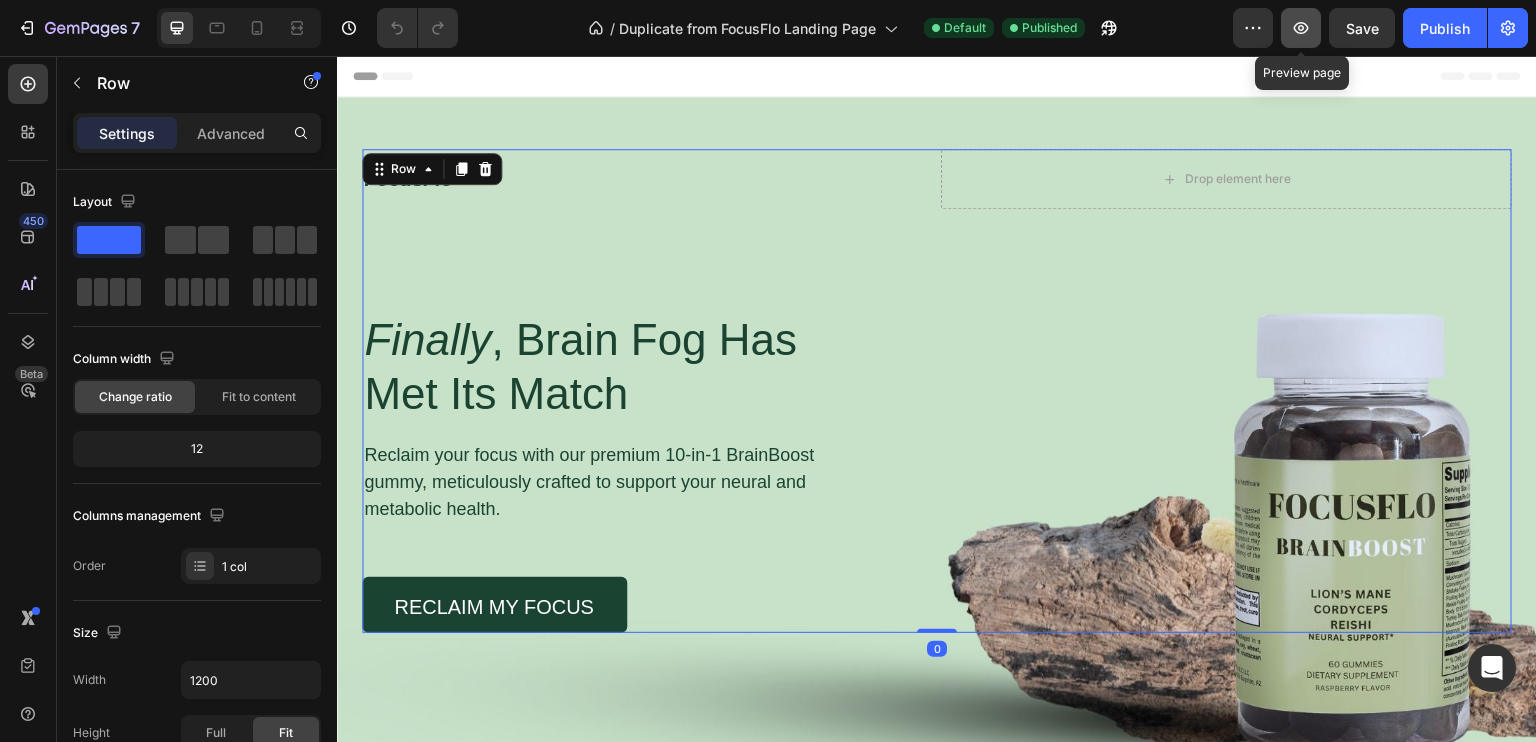 click 